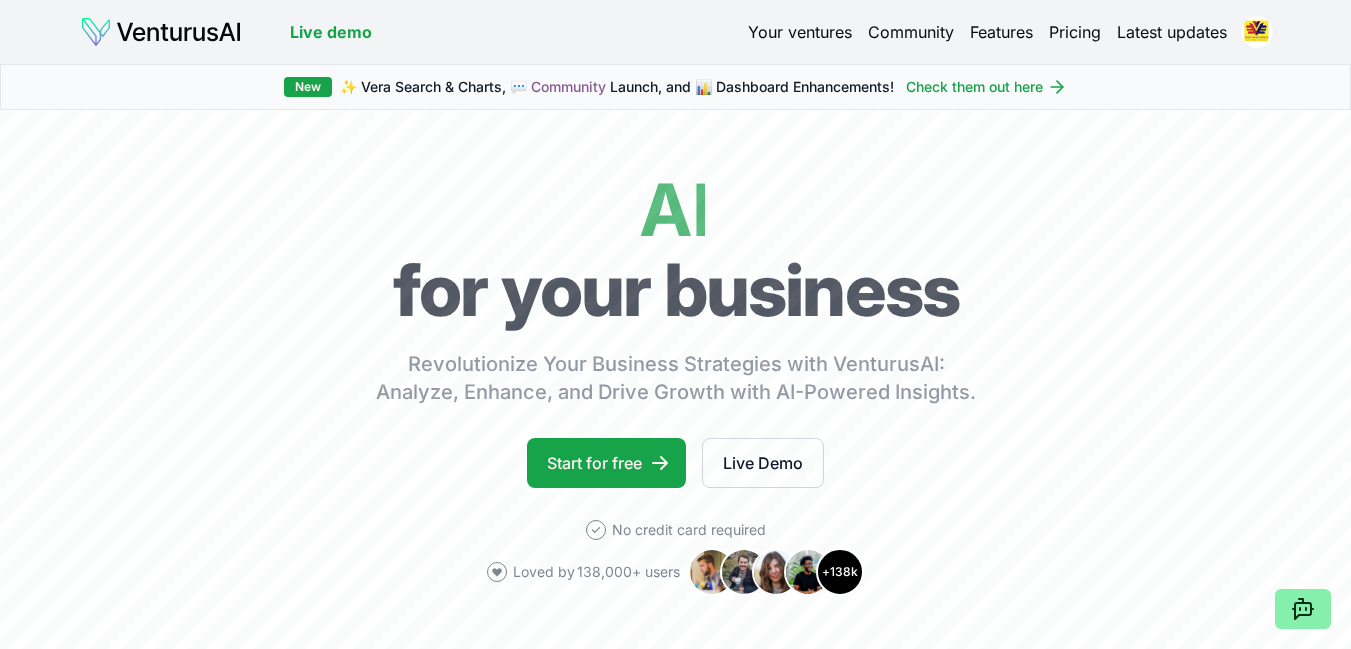 scroll, scrollTop: 0, scrollLeft: 0, axis: both 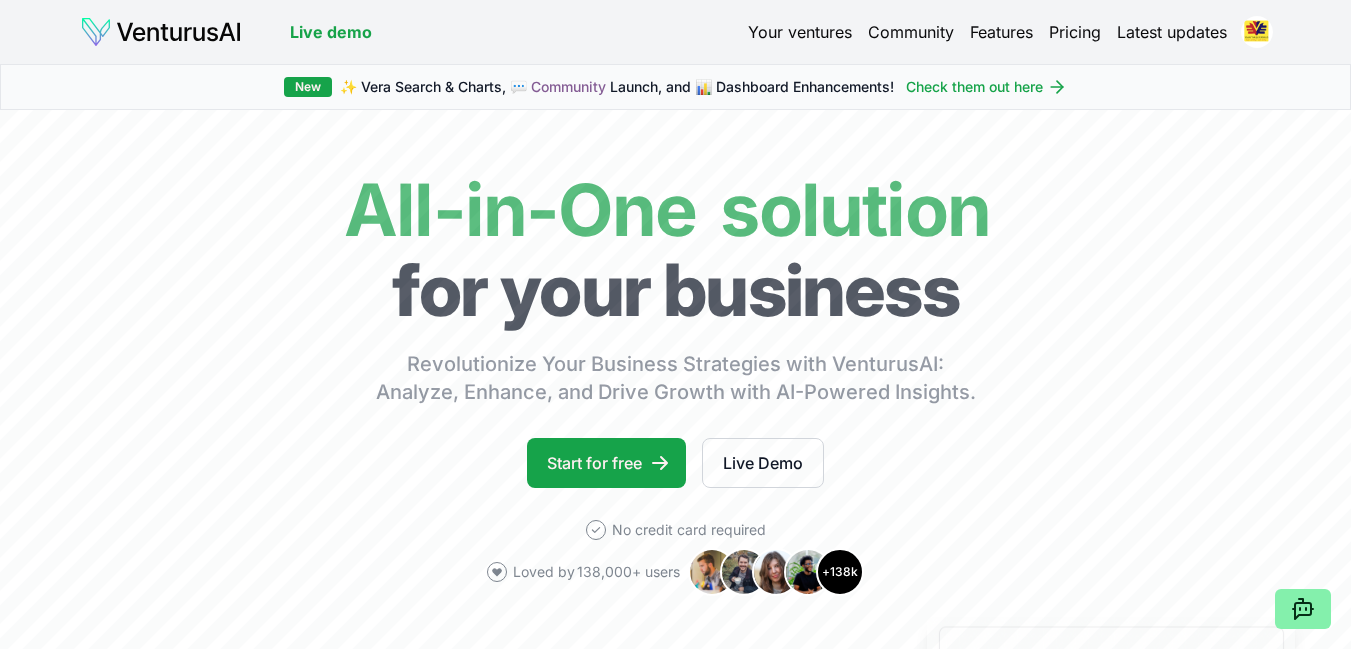 click on "Your ventures" at bounding box center (800, 32) 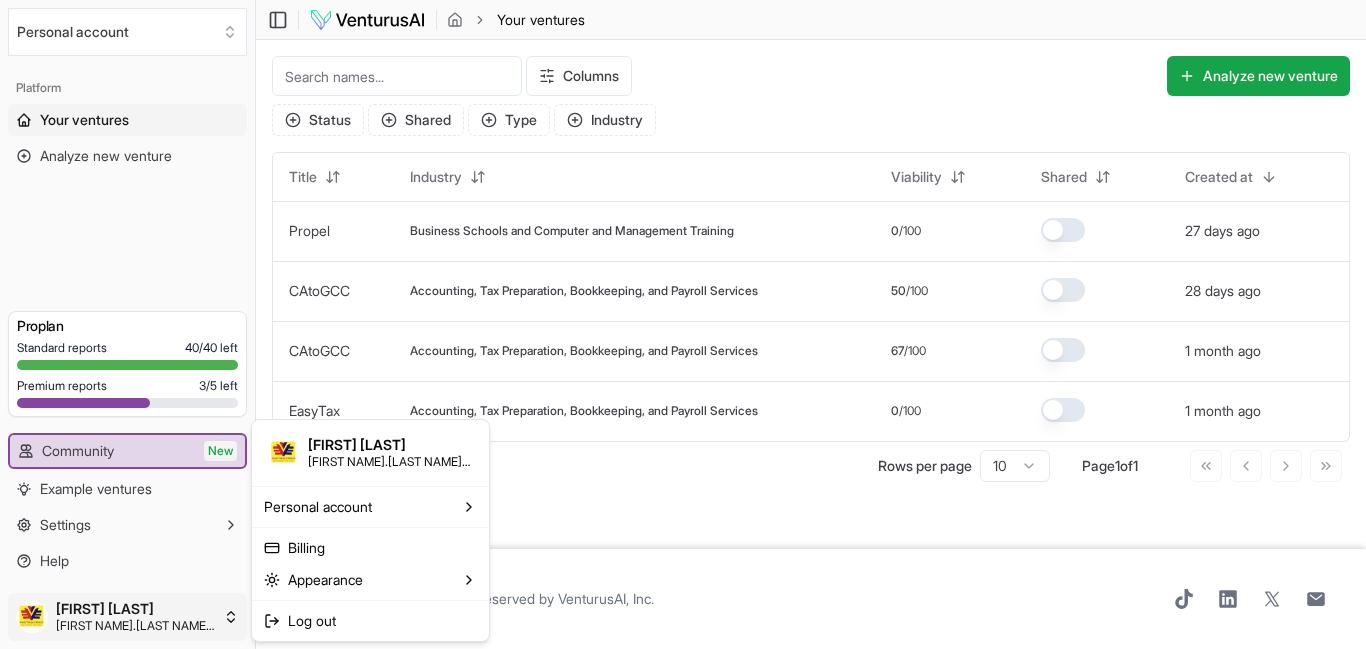 click on "We value your privacy We use cookies to enhance your browsing experience, serve personalized ads or content, and analyze our traffic. By clicking "Accept All", you consent to our use of cookies. Customize    Accept All Customize Consent Preferences   We use cookies to help you navigate efficiently and perform certain functions. You will find detailed information about all cookies under each consent category below. The cookies that are categorized as "Necessary" are stored on your browser as they are essential for enabling the basic functionalities of the site. ...  Show more Necessary Always Active Necessary cookies are required to enable the basic features of this site, such as providing secure log-in or adjusting your consent preferences. These cookies do not store any personally identifiable data. Cookie cookieyes-consent Duration 1 year Description Cookie __cf_bm Duration 1 hour Description This cookie, set by Cloudflare, is used to support Cloudflare Bot Management.  Cookie _cfuvid Duration session lidc" at bounding box center (683, 324) 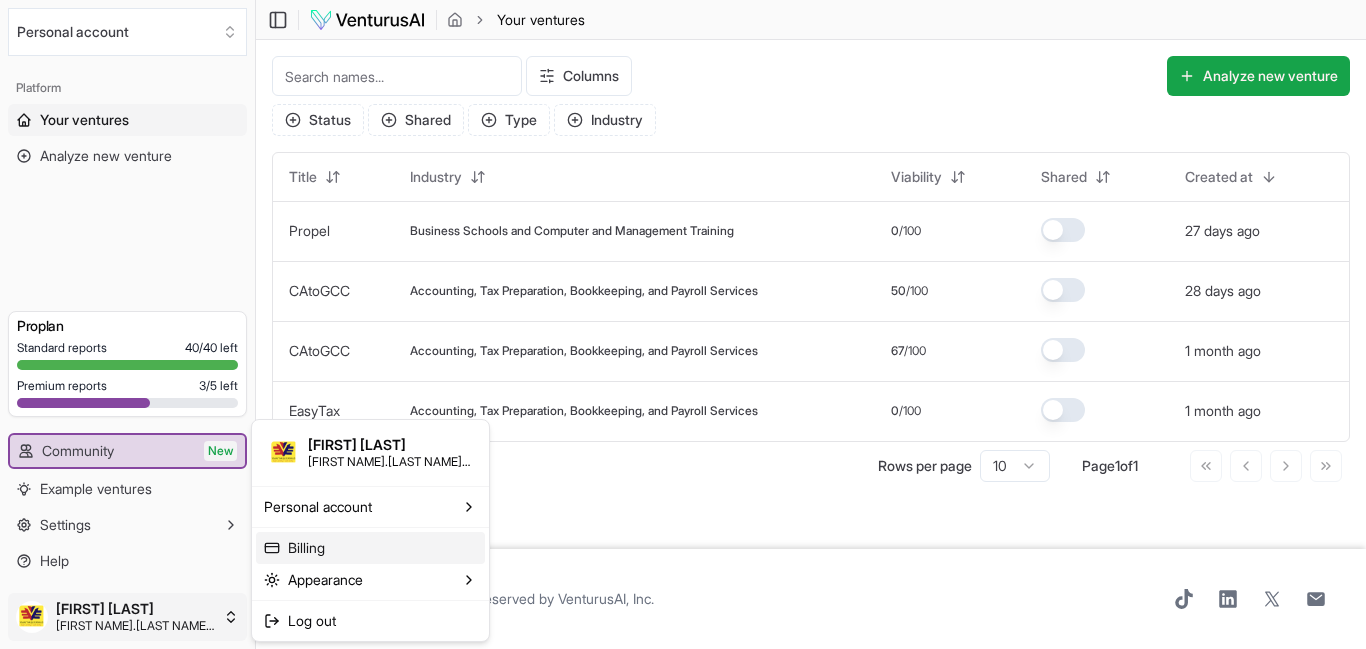 click on "Billing" at bounding box center (370, 548) 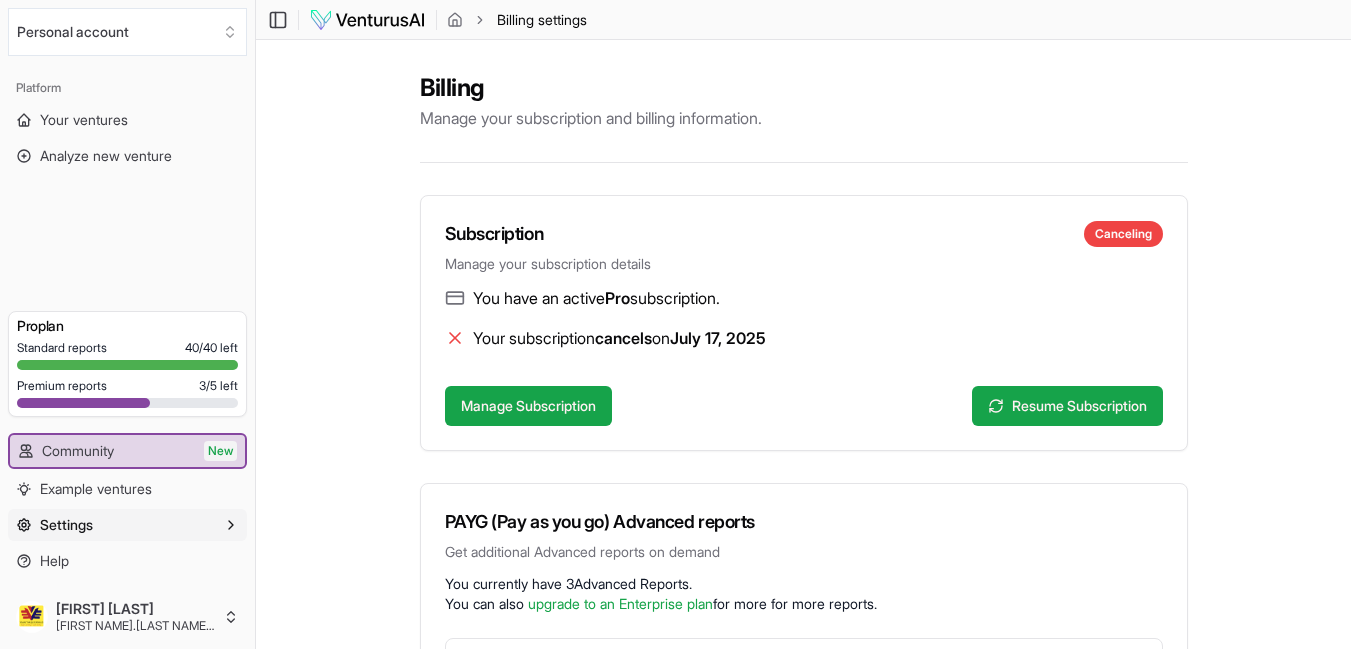 click at bounding box center [127, 403] 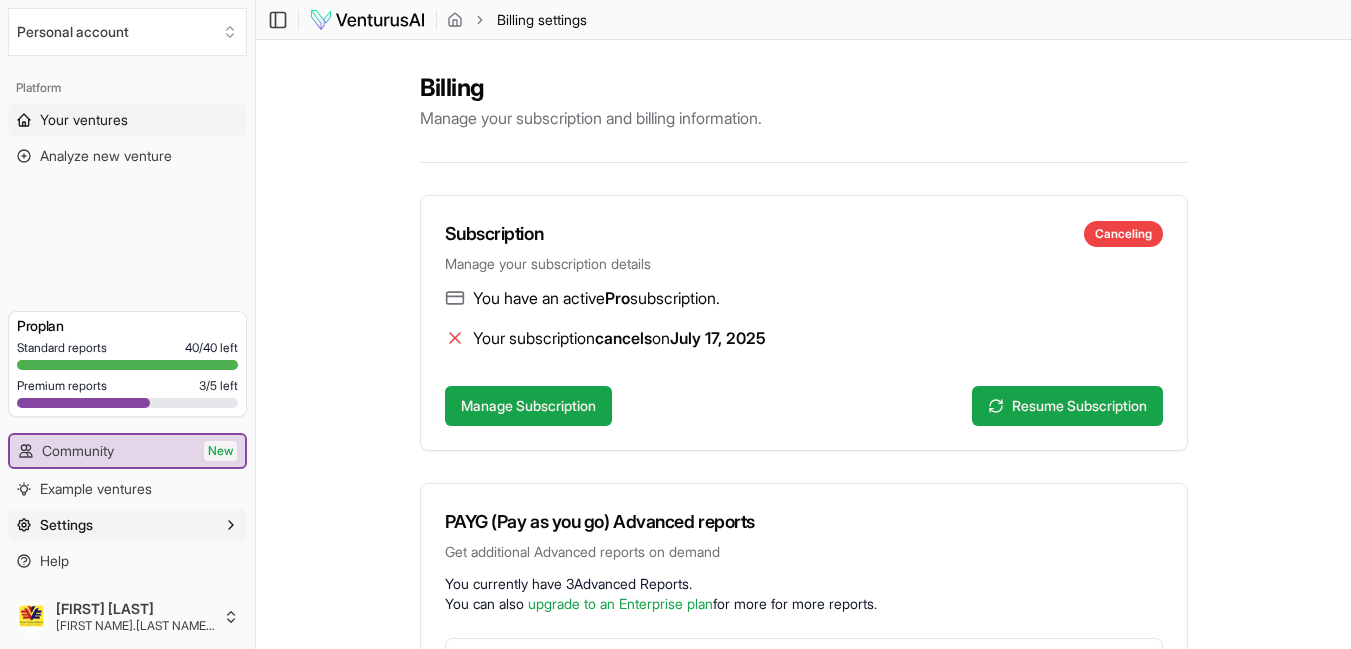 click on "Your ventures" at bounding box center [84, 120] 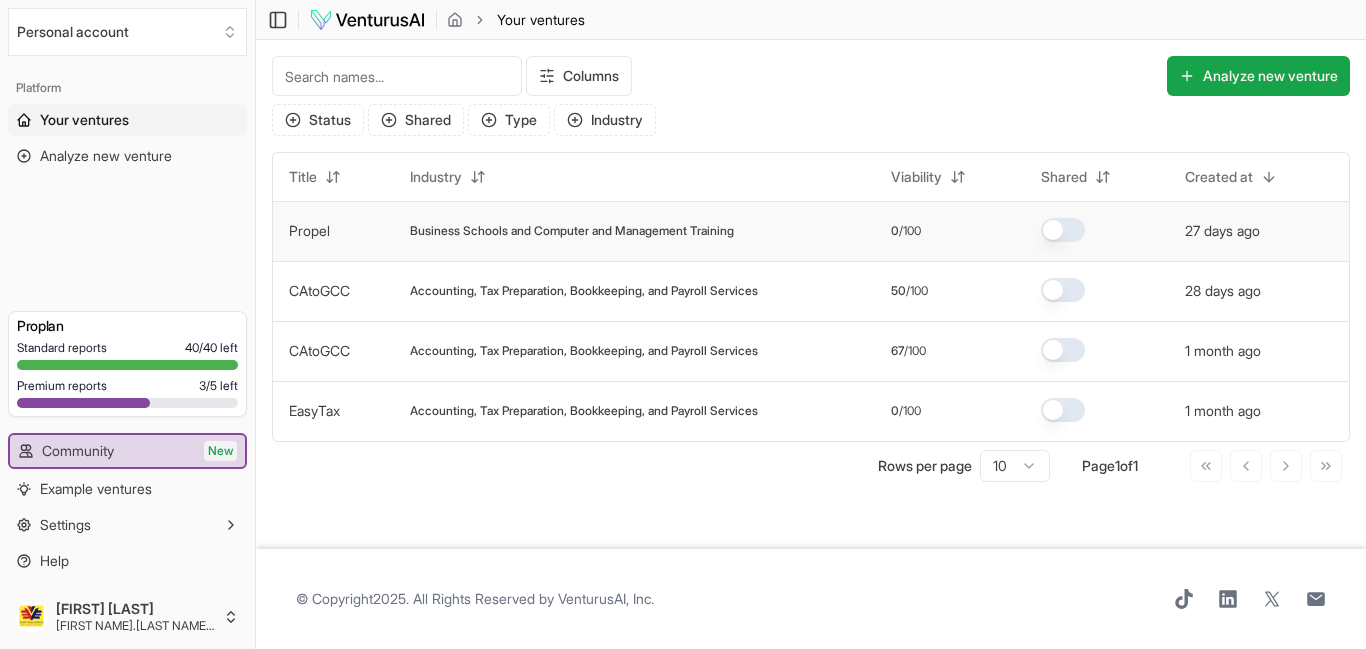 click on "Business Schools and Computer and Management Training" at bounding box center [572, 231] 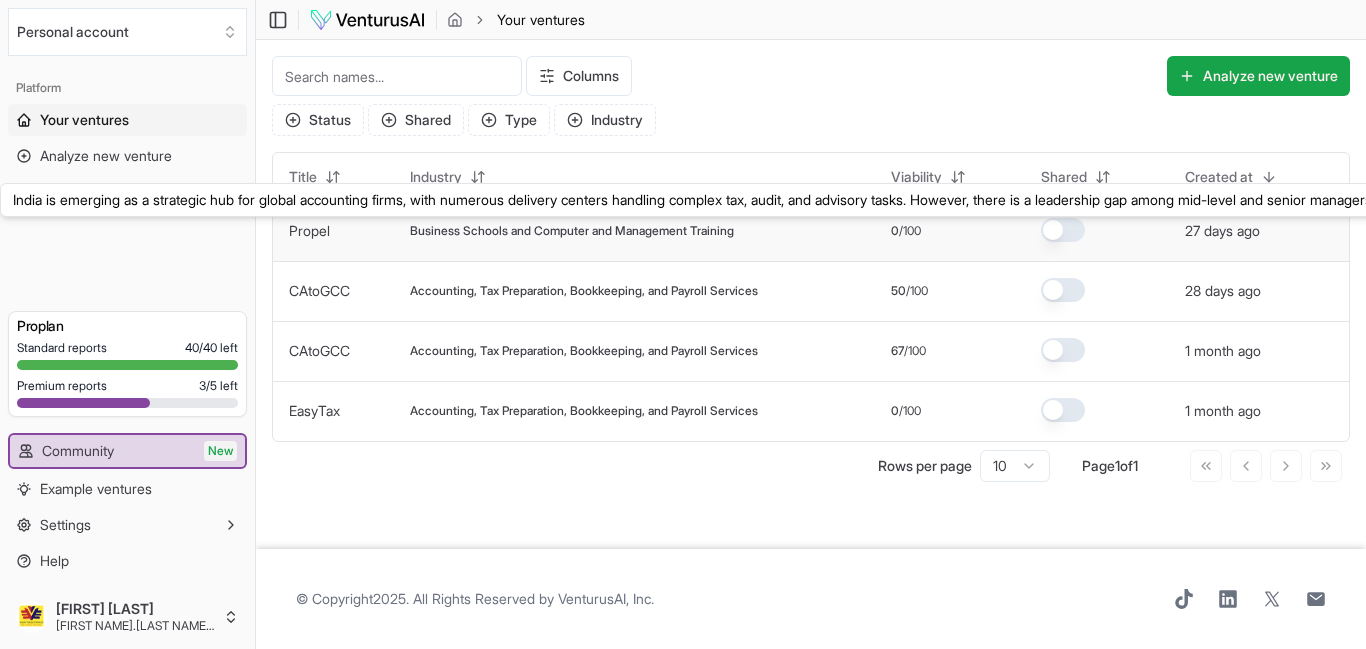 click on "Propel" at bounding box center (309, 230) 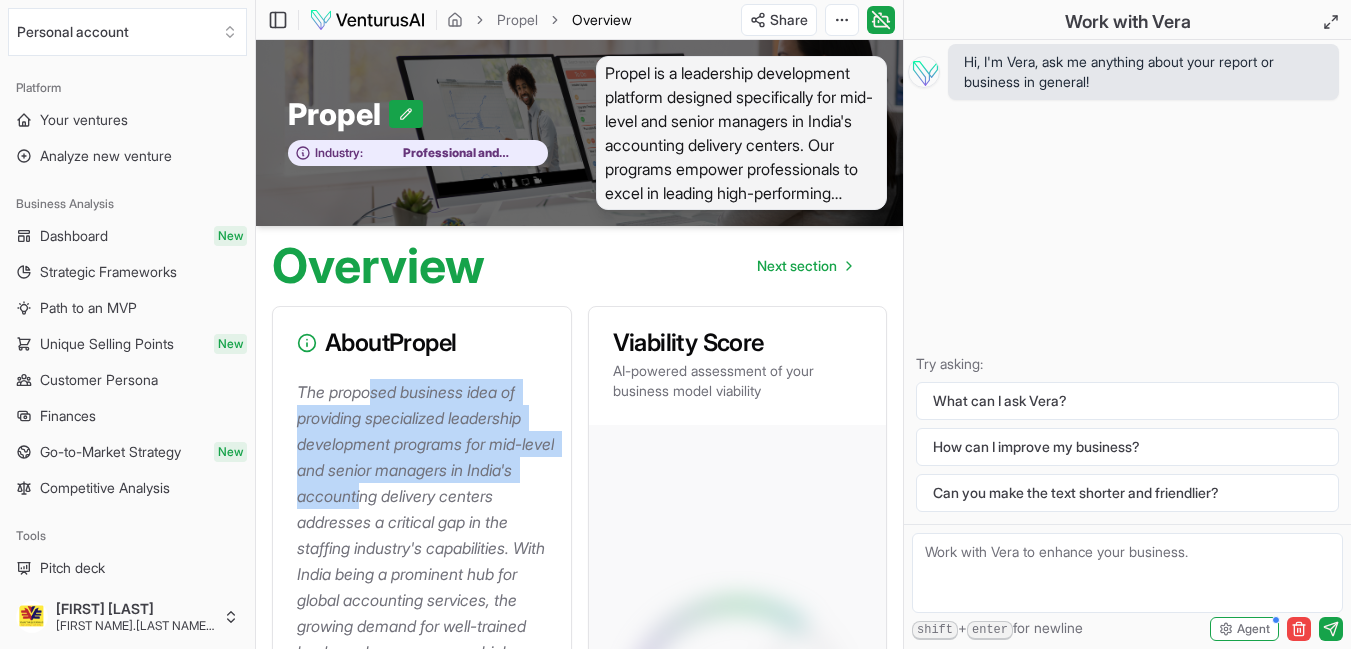 drag, startPoint x: 371, startPoint y: 389, endPoint x: 423, endPoint y: 516, distance: 137.23338 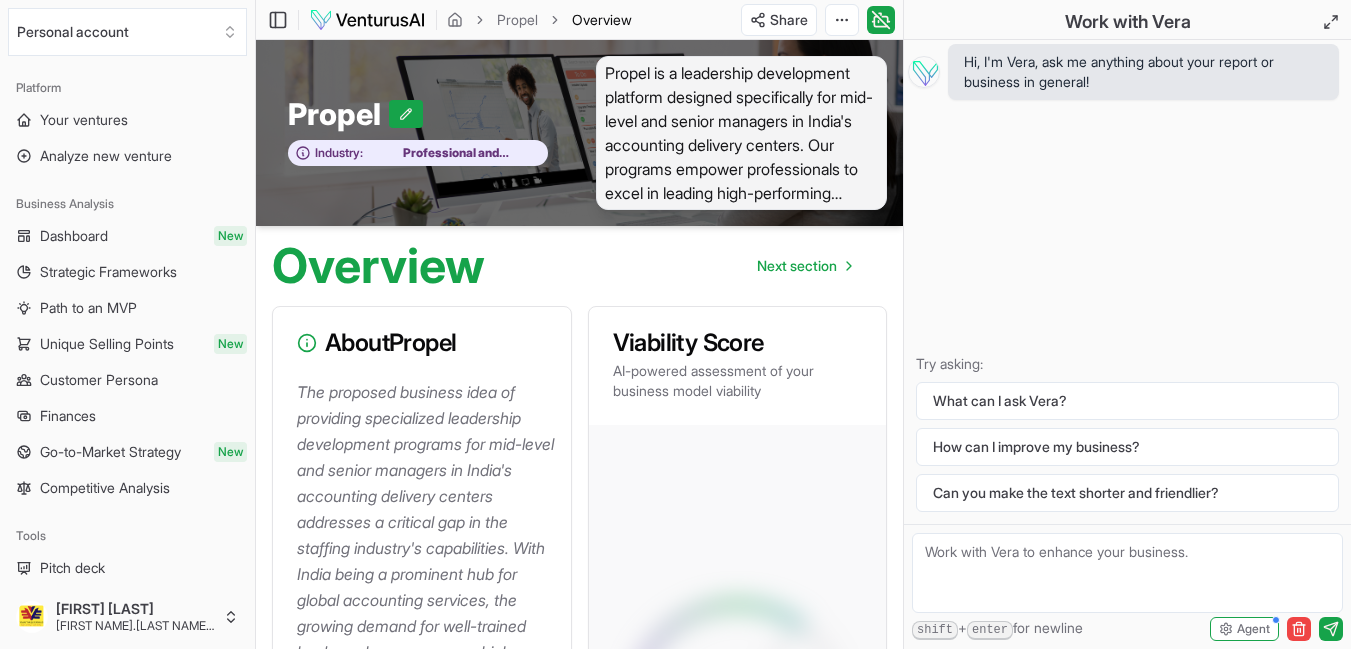 click on "Upgrade your analysis to see the full data Convert to Advanced" at bounding box center [738, 726] 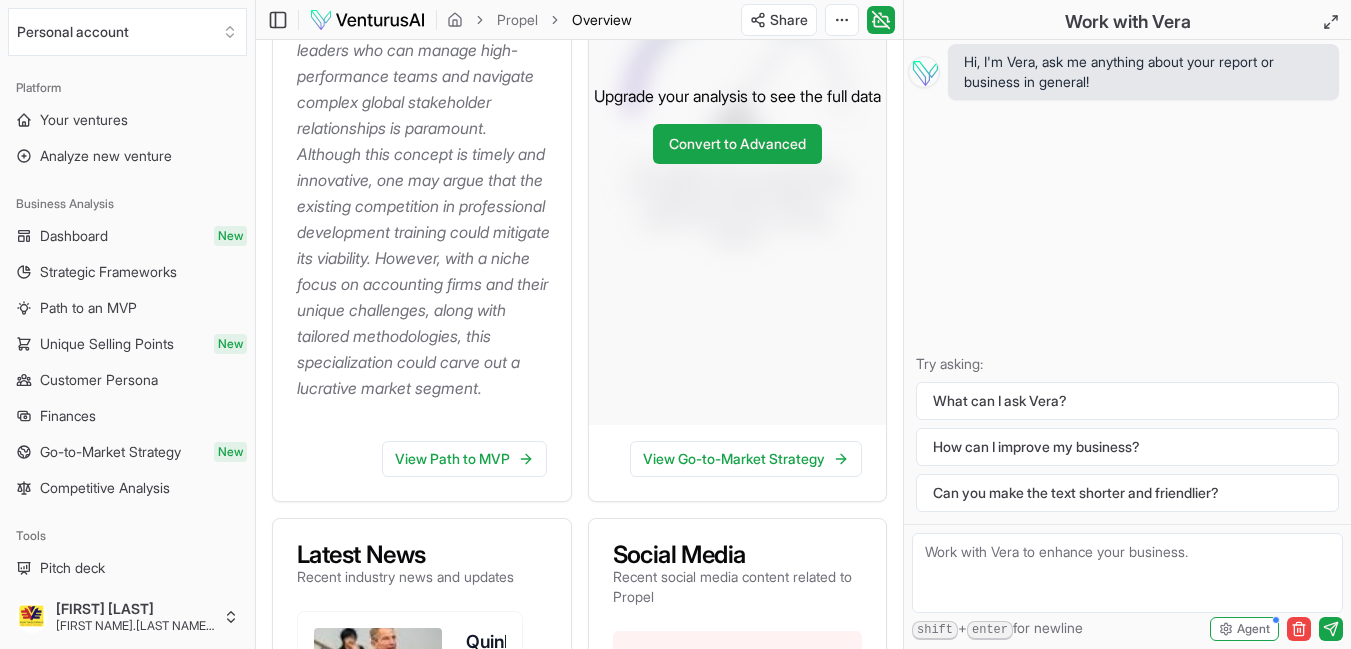 scroll, scrollTop: 613, scrollLeft: 0, axis: vertical 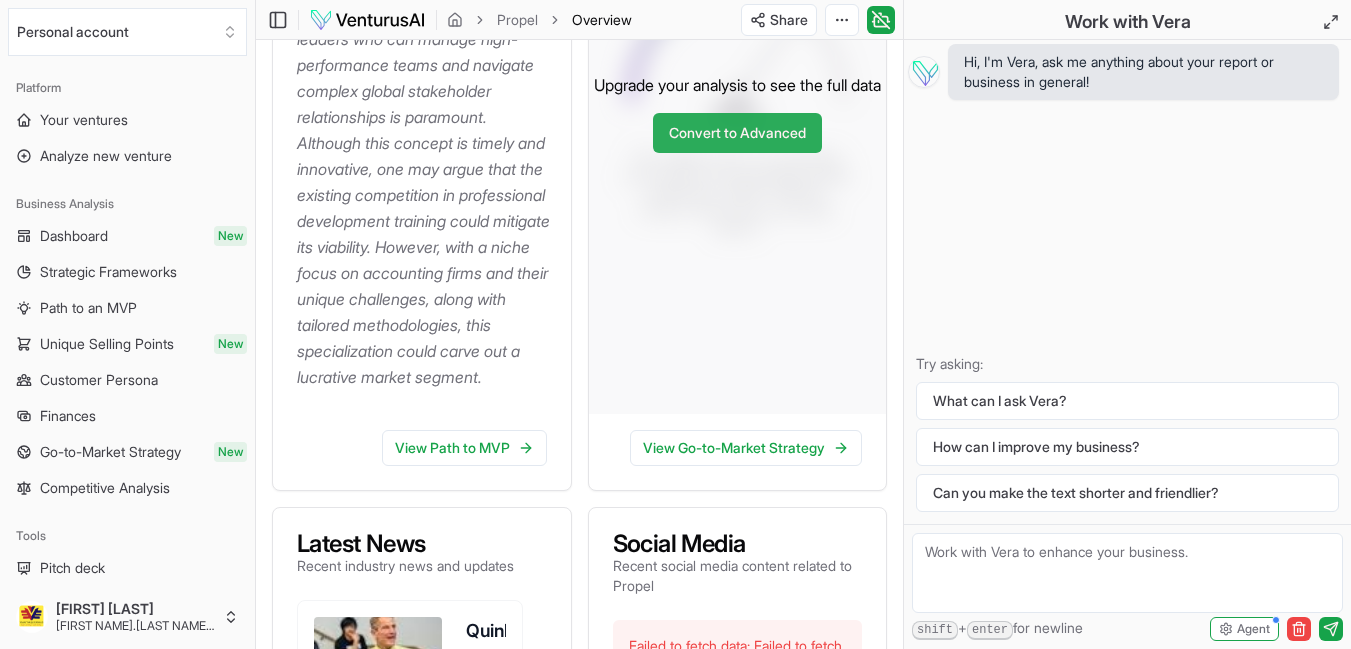 click on "Convert to Advanced" at bounding box center [737, 133] 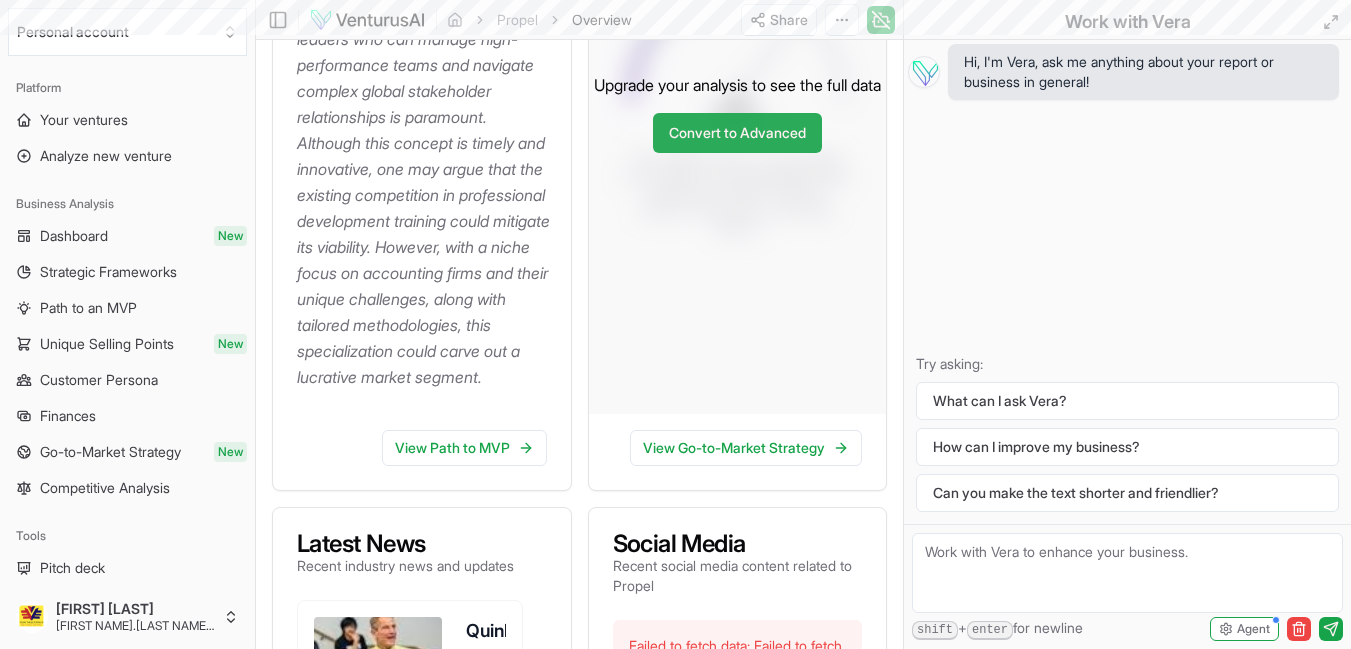 scroll, scrollTop: 0, scrollLeft: 0, axis: both 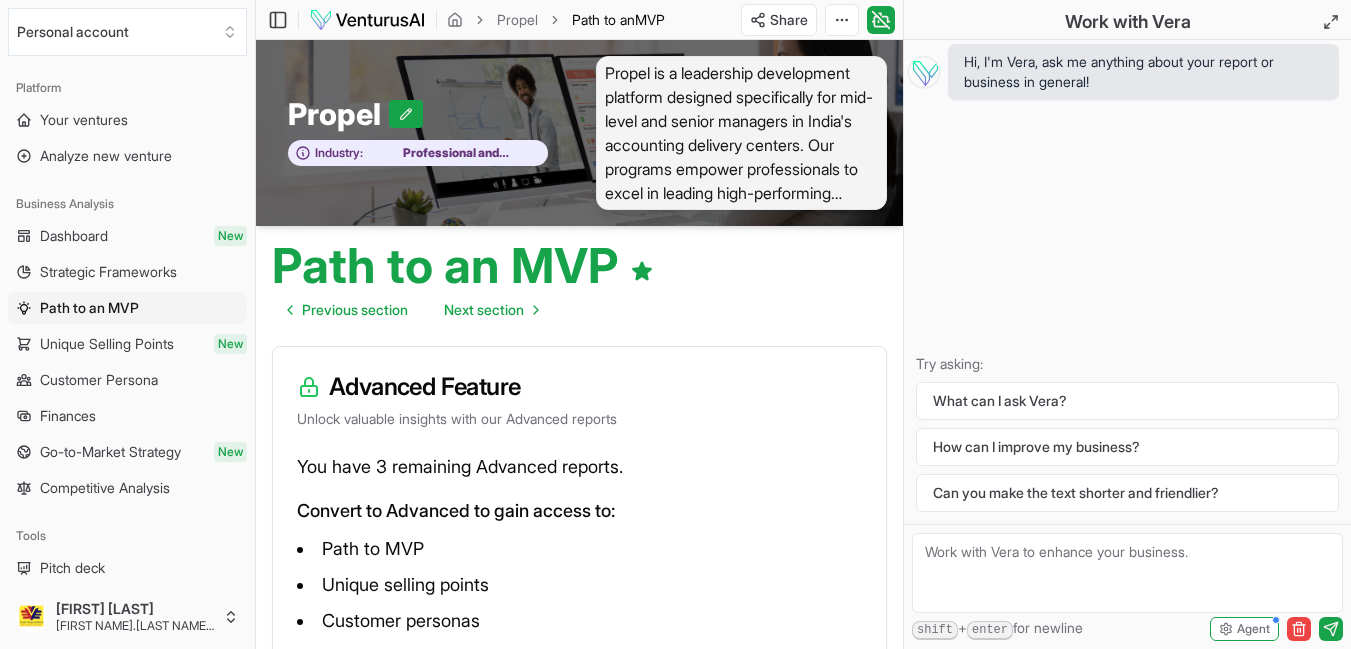 click on "Hi, I'm Vera, ask me anything about your report or business in general! Try asking: What can I ask Vera? How can I improve my business? Can you make the text shorter and friendlier?" at bounding box center (1127, 282) 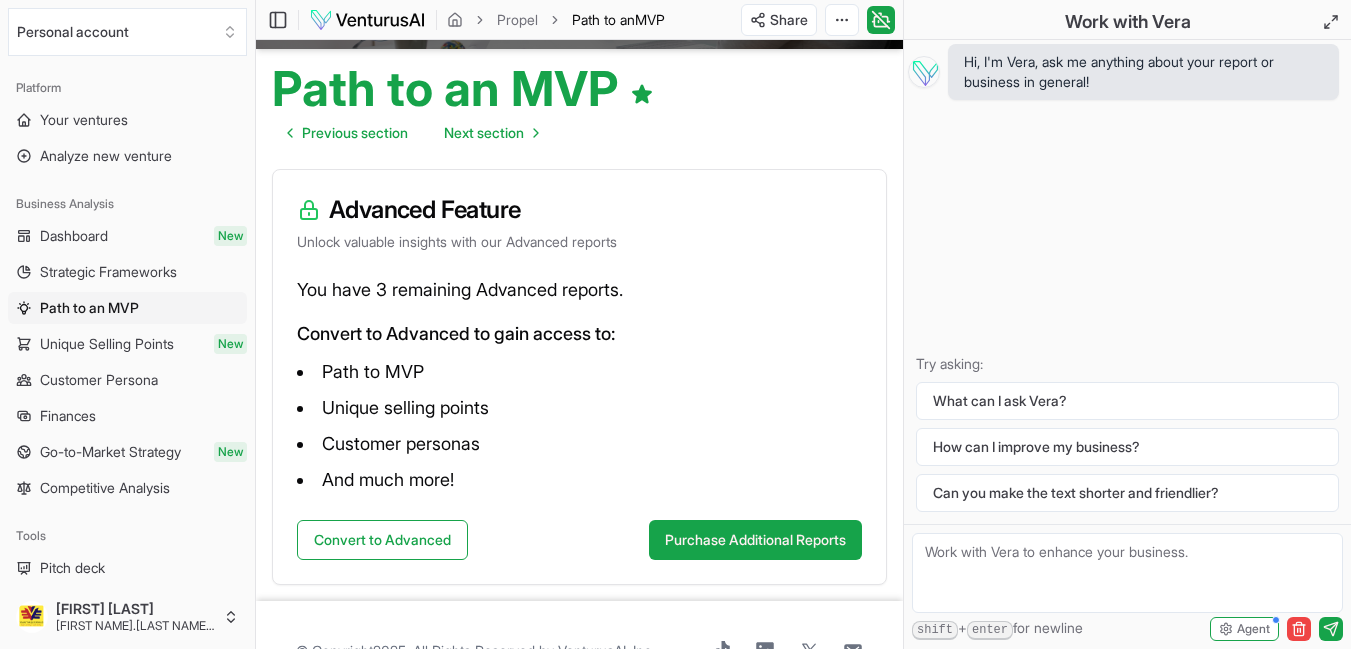 scroll, scrollTop: 229, scrollLeft: 0, axis: vertical 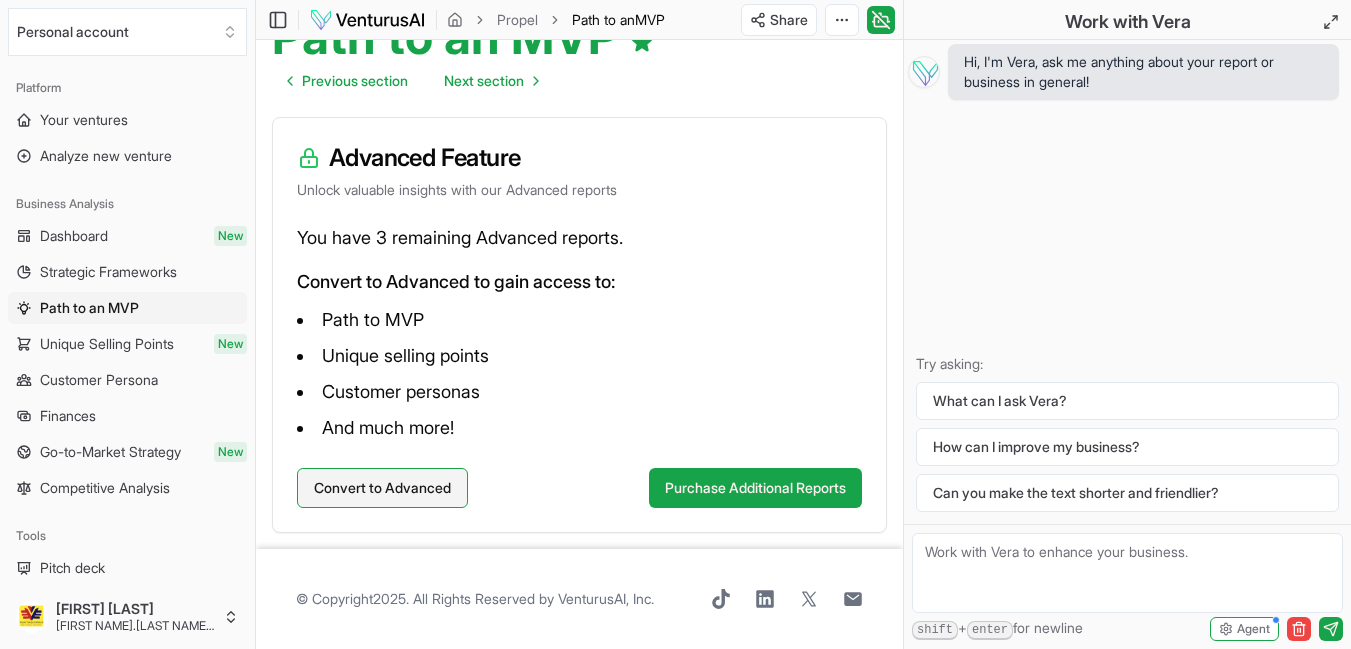 click on "Convert to Advanced" at bounding box center (382, 488) 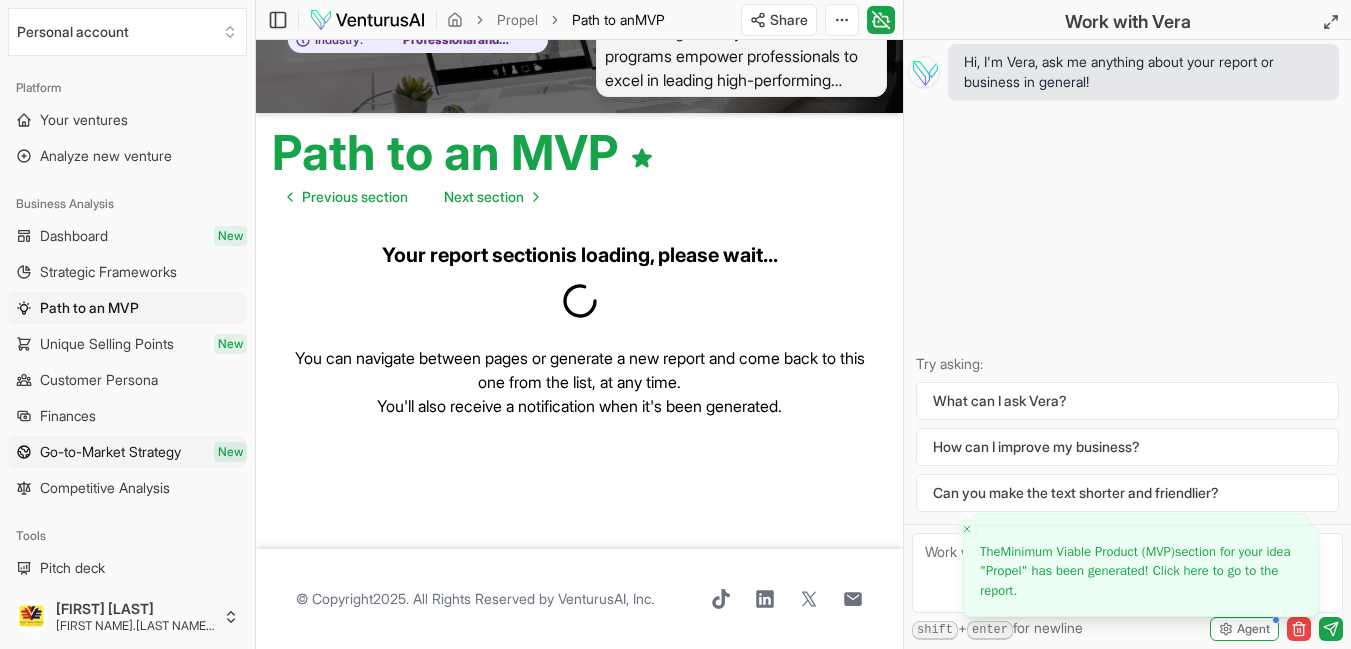 scroll, scrollTop: 229, scrollLeft: 0, axis: vertical 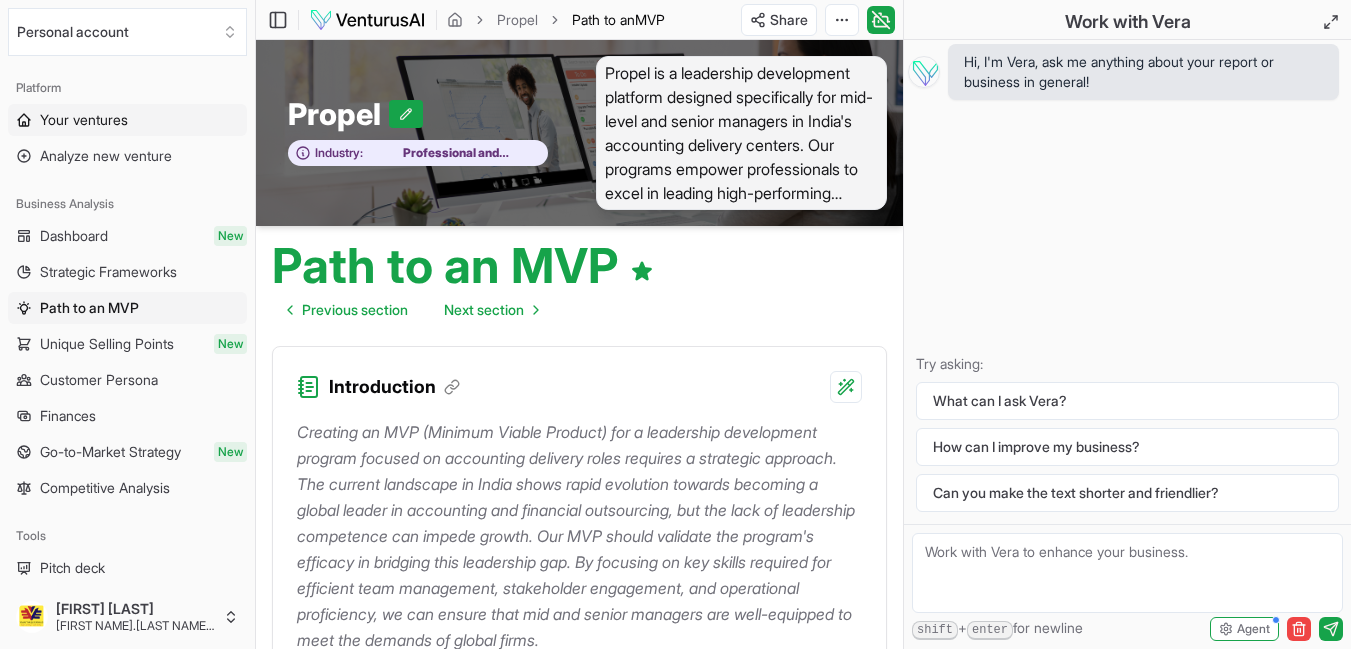 click on "Your ventures" at bounding box center (84, 120) 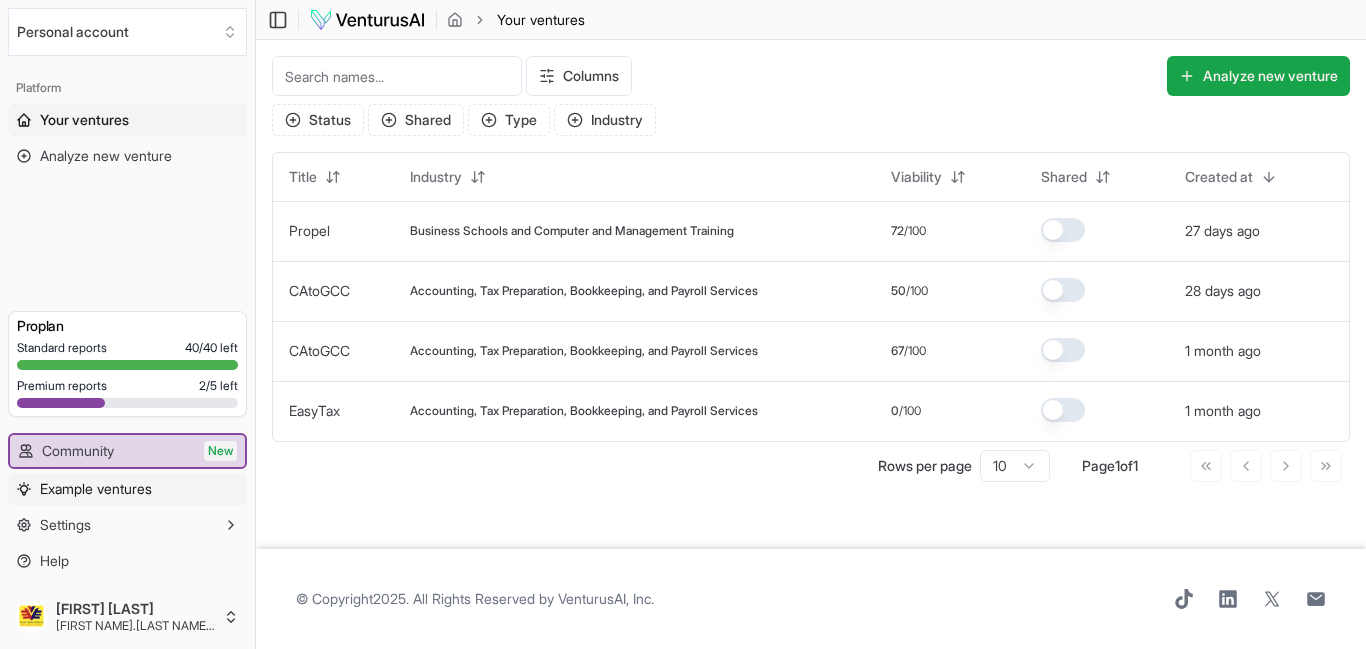 click on "Example ventures" at bounding box center (96, 489) 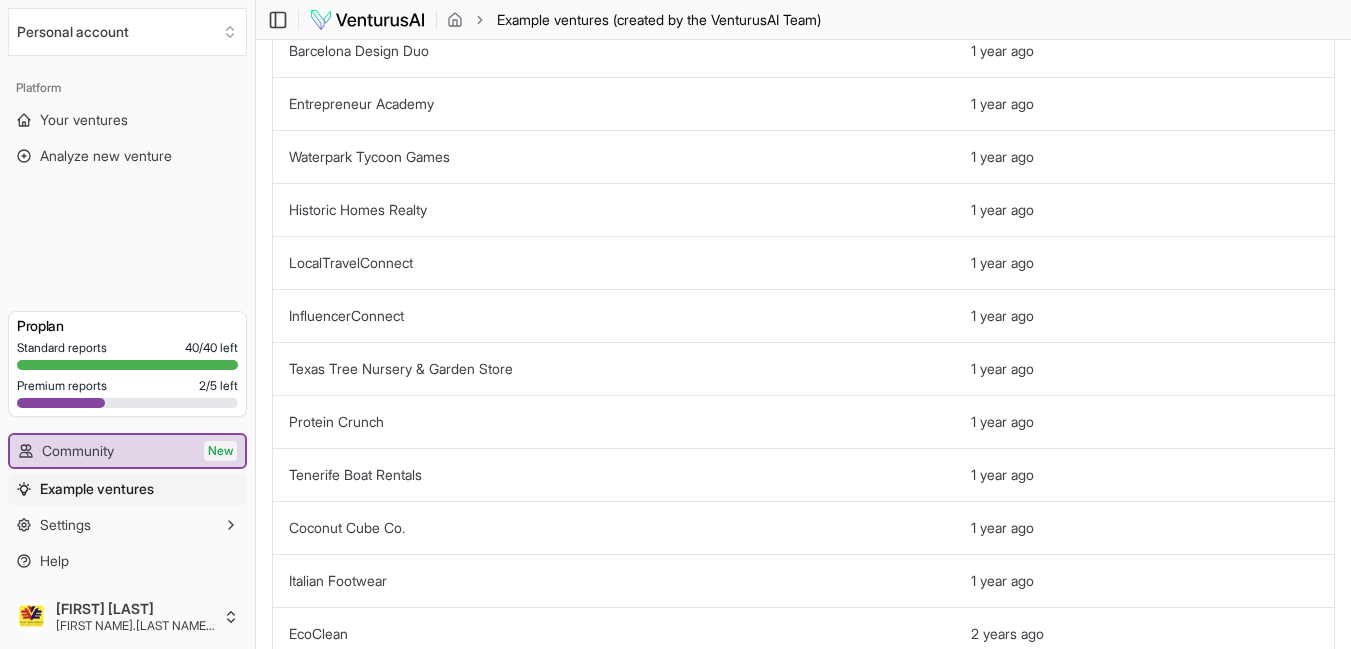 scroll, scrollTop: 0, scrollLeft: 0, axis: both 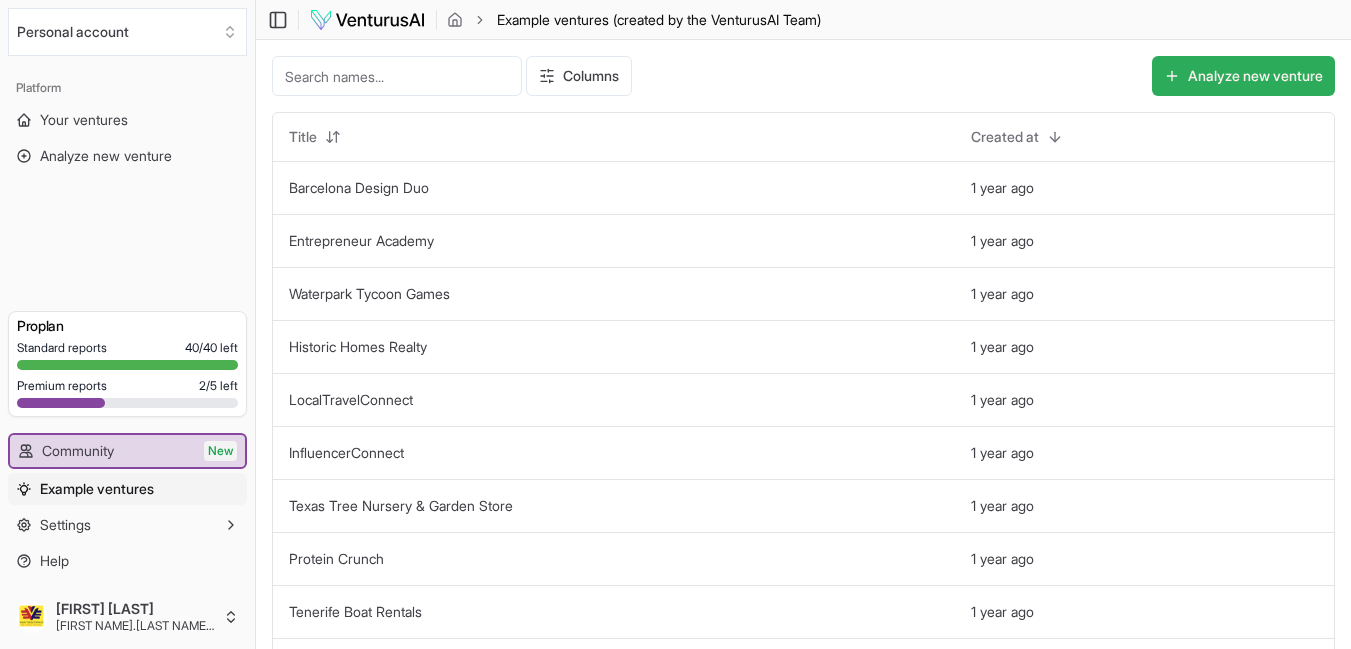 click on "Analyze new venture" at bounding box center [1243, 76] 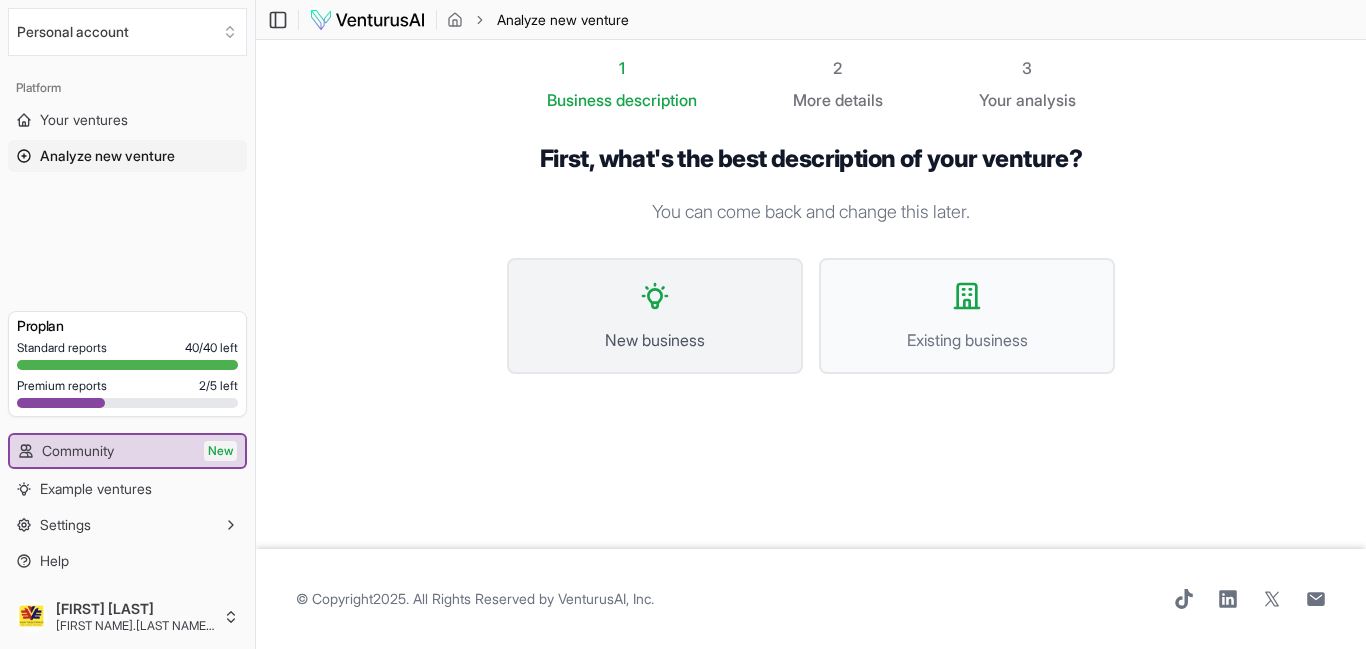 click on "New business" at bounding box center [655, 316] 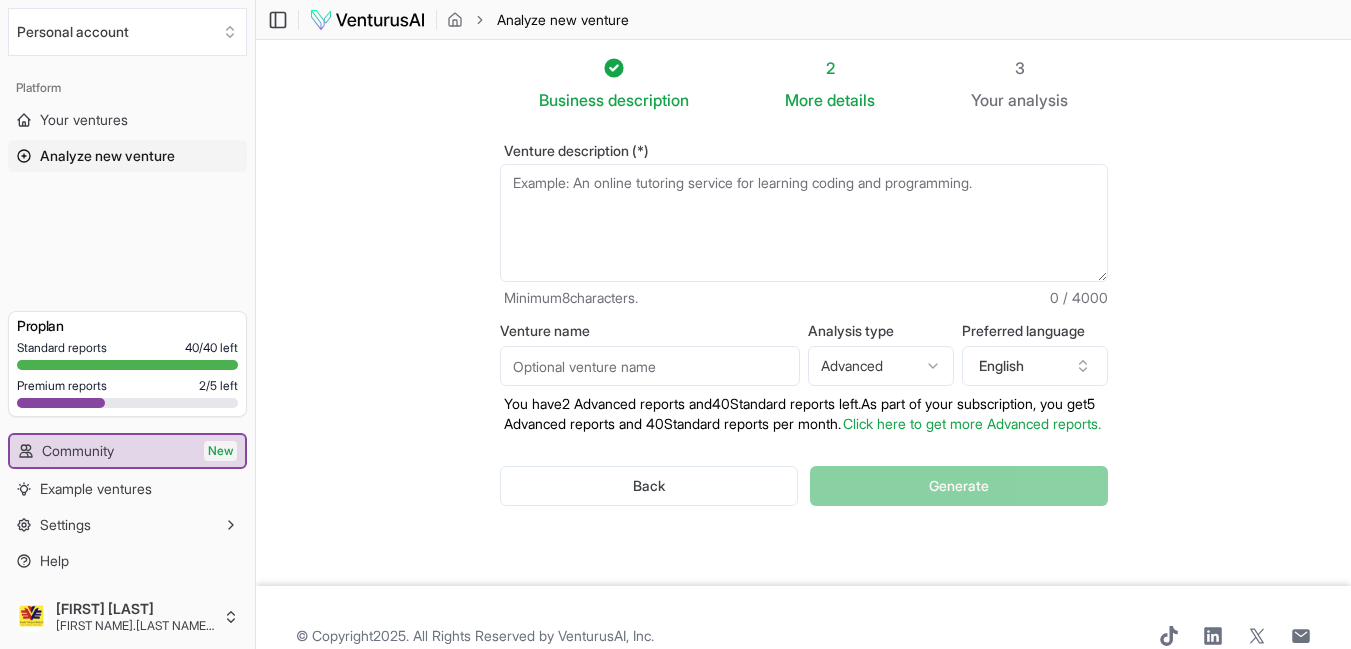 click on "Venture description (*)" at bounding box center [804, 223] 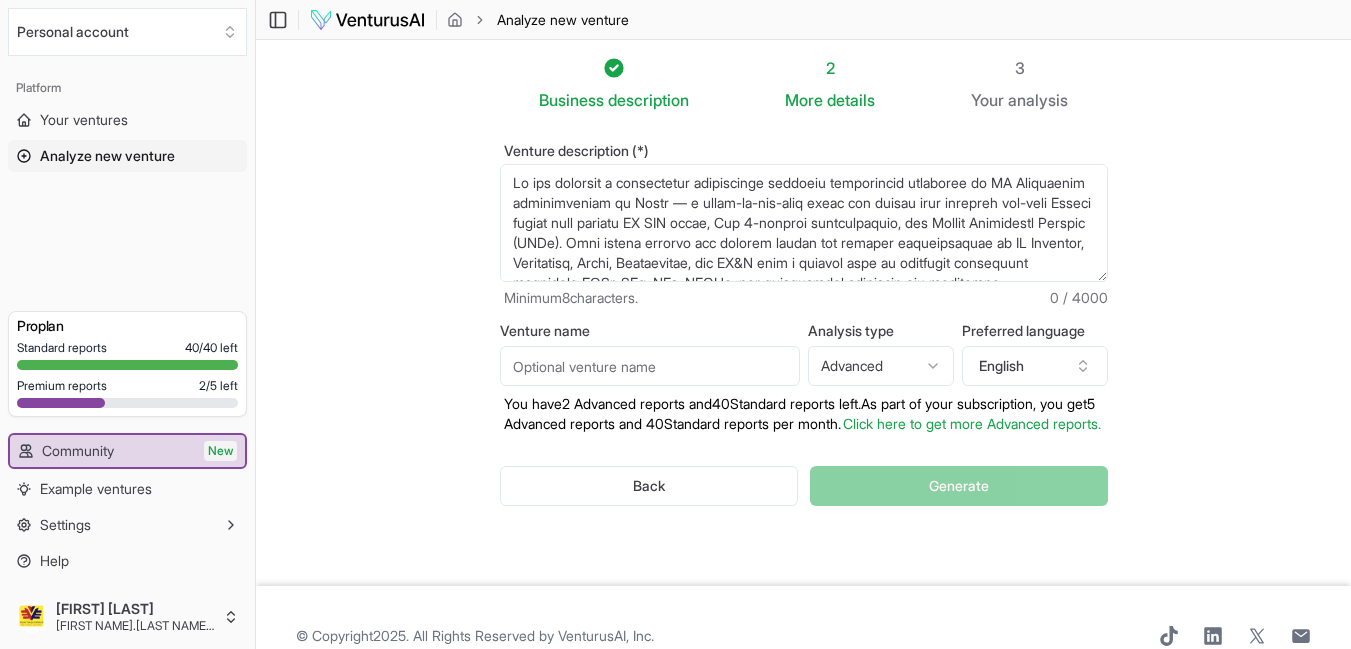 scroll, scrollTop: 430, scrollLeft: 0, axis: vertical 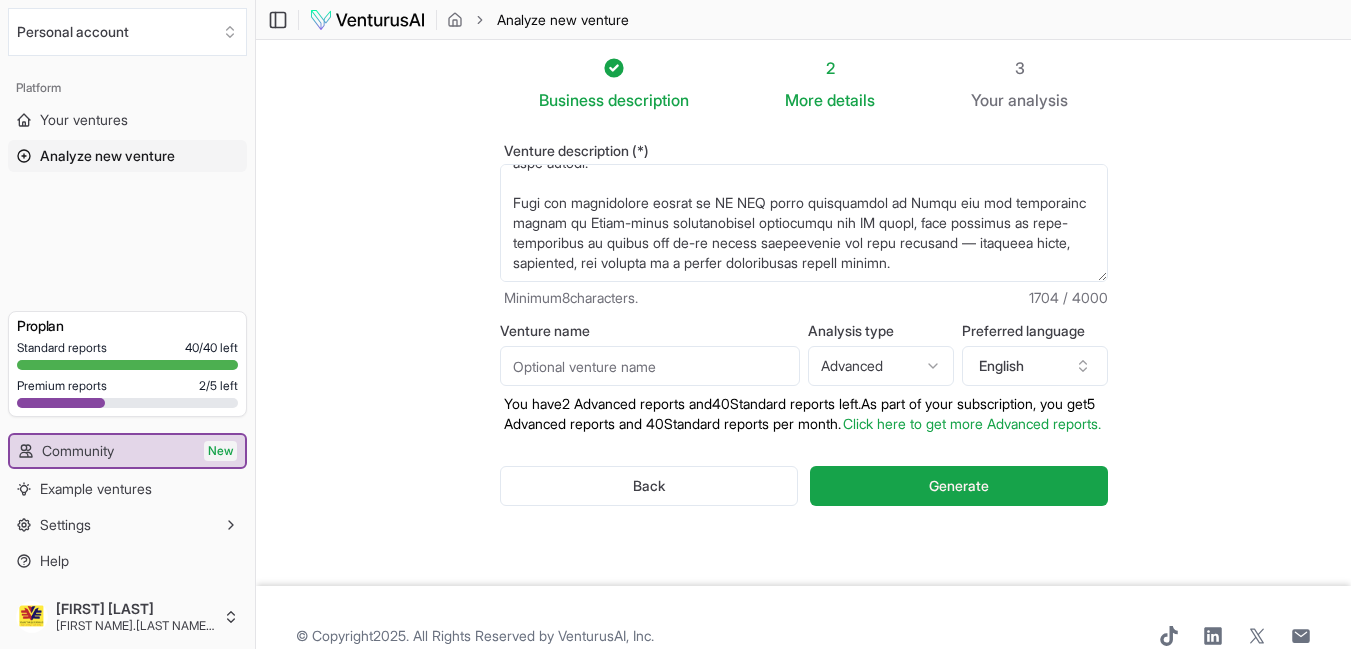 type on "We are building a specialized recruitment platform exclusively dedicated to US Accounting professionals in India — a first-of-its-kind niche job portal that connects top-tier Indian talent with leading US CPA firms, Big 4-aligned organizations, and Global Capability Centers (GCCs). This portal bridges the growing demand for skilled professionals in US Taxation, Accounting, Audit, Bookkeeping, and FP&A with a curated pool of qualified candidates including CPAs, EAs, CAs, ACCAs, and experienced preparers and reviewers.
Unlike generic job portals like Naukri or Monster, our platform is purpose-built with deep industry knowledge, offering role-specific filters, resume-matching algorithms, and skill assessment tools tailored to the unique requirements of US accounting roles. It will feature verified candidate profiles, technical test integration, and compliance vetting to ensure firms get quality and job-ready professionals — whether for full-time, freelance, or seasonal roles.
For candidates, the portal offe..." 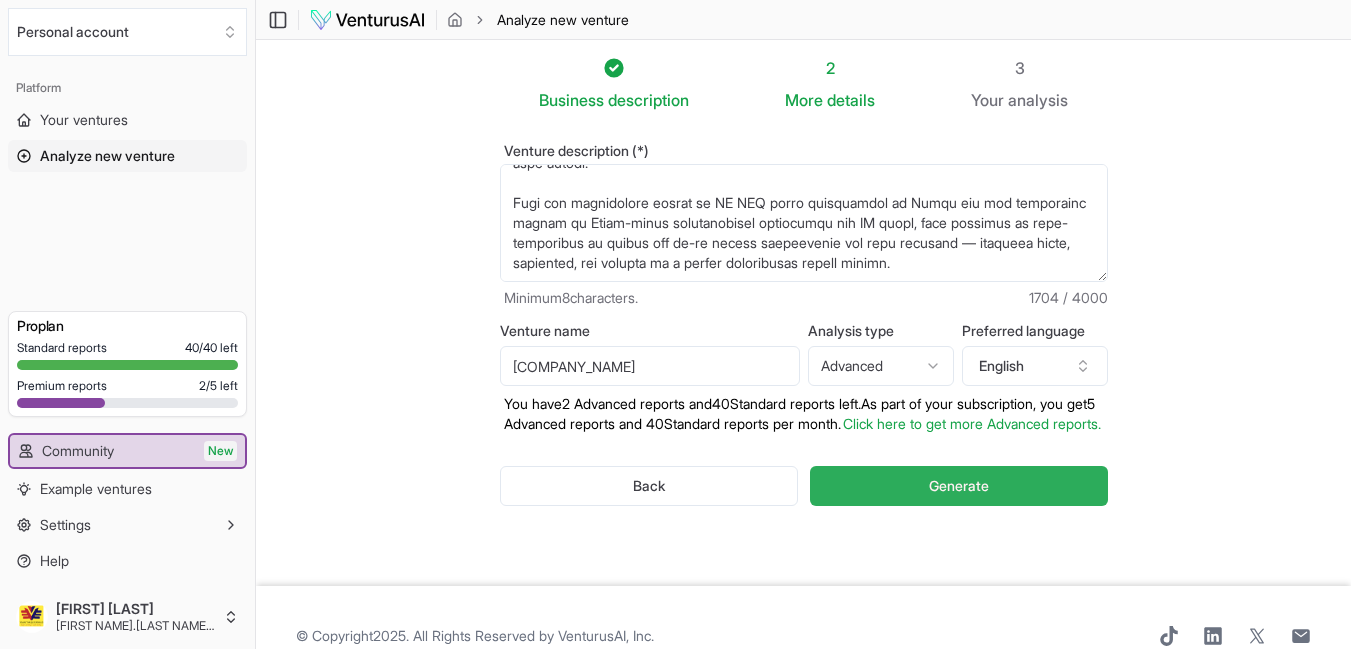 type on "[DOMAIN]" 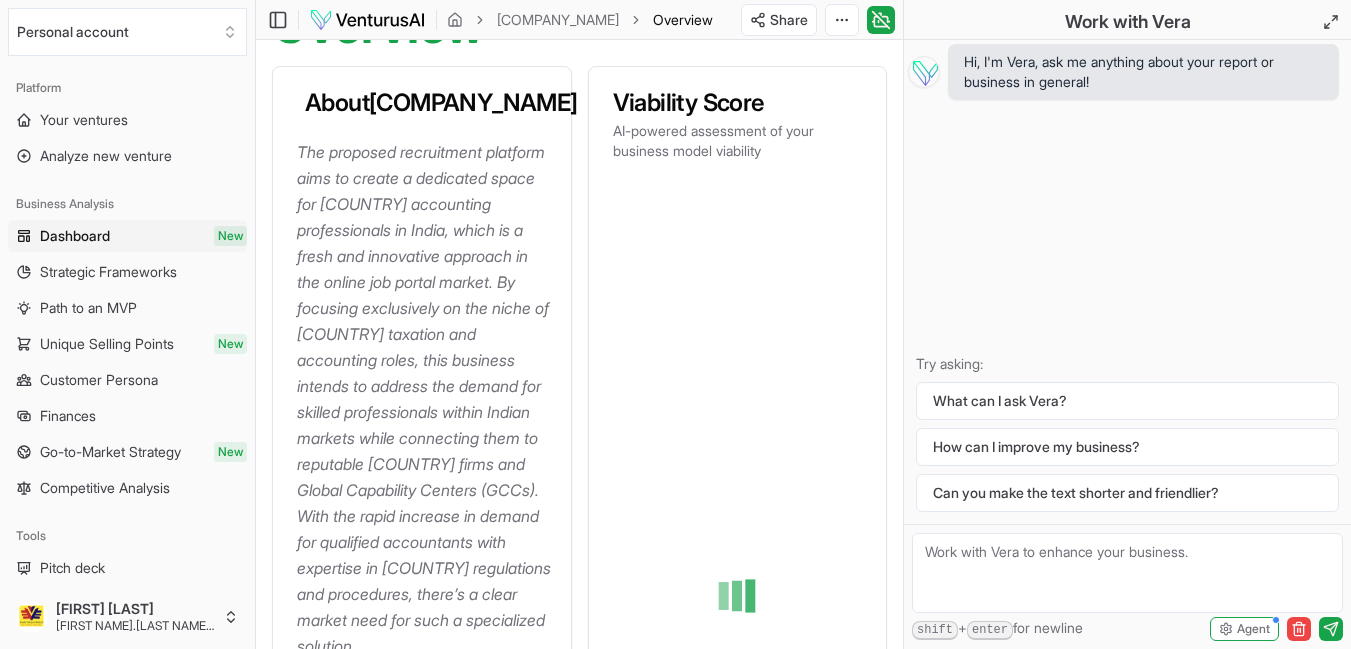 scroll, scrollTop: 280, scrollLeft: 0, axis: vertical 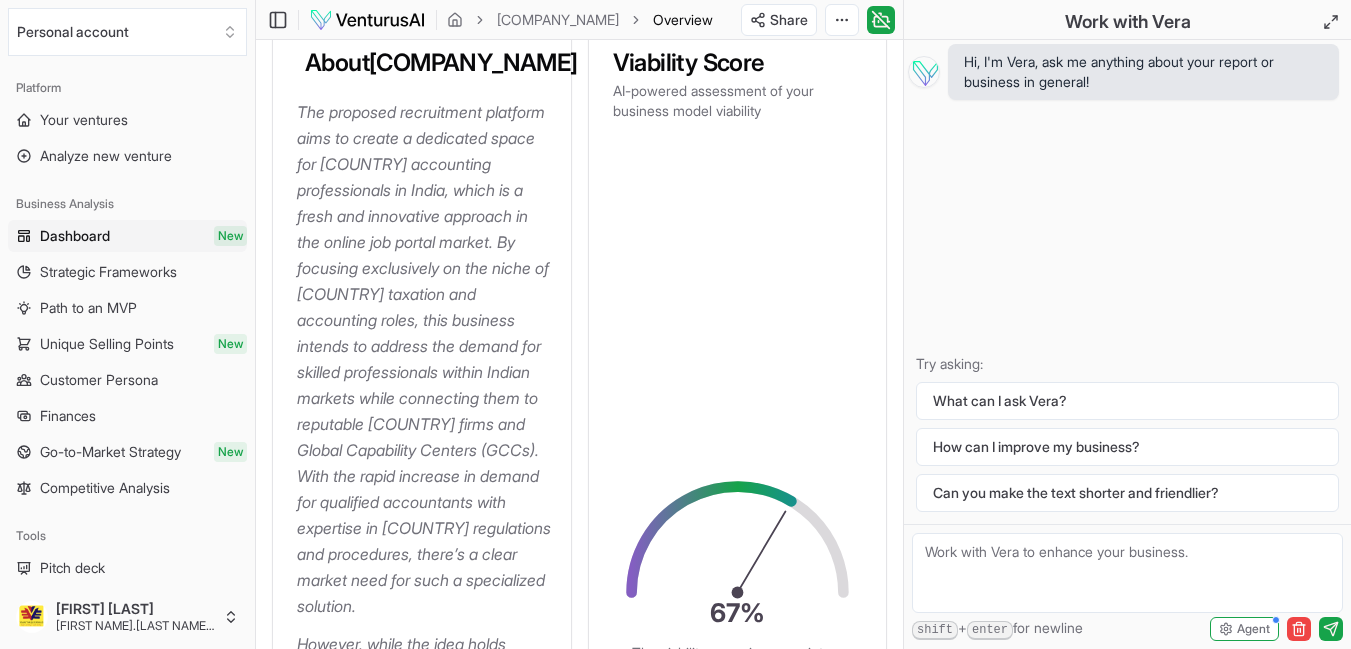click on "Path to an MVP" at bounding box center [88, 308] 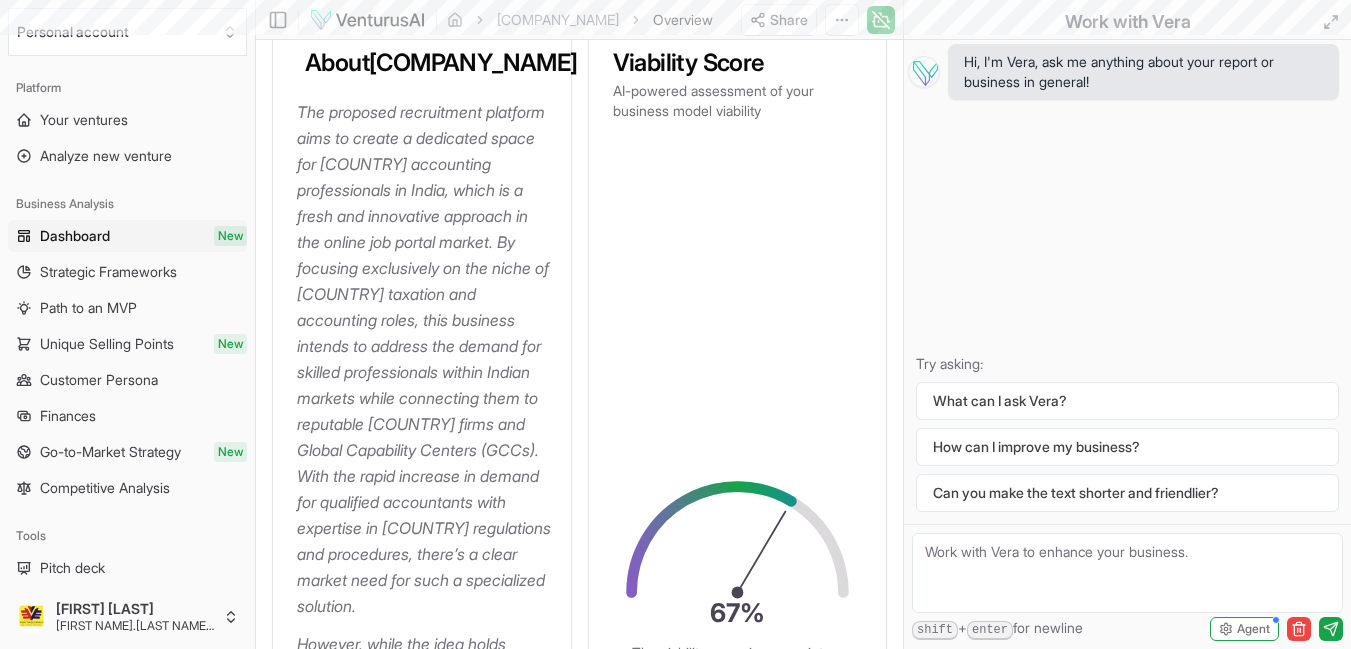 scroll, scrollTop: 0, scrollLeft: 0, axis: both 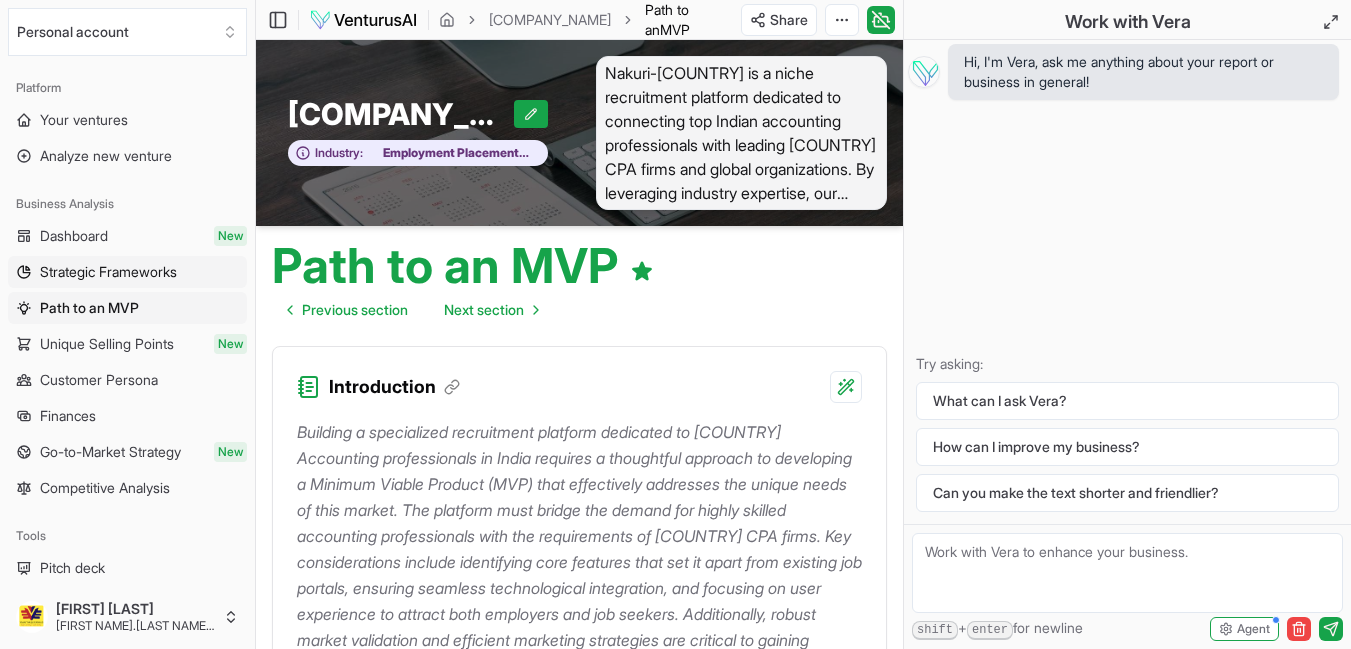 click on "Strategic Frameworks" at bounding box center [108, 272] 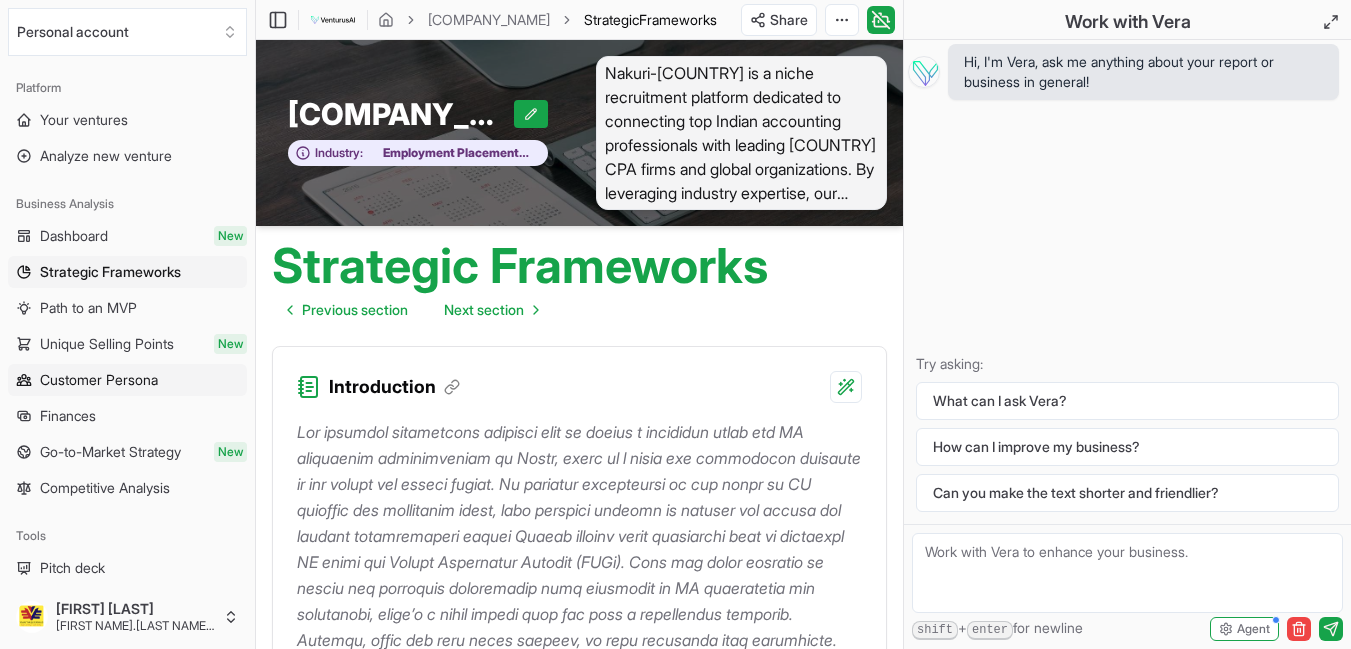 click on "Customer Persona" at bounding box center (99, 380) 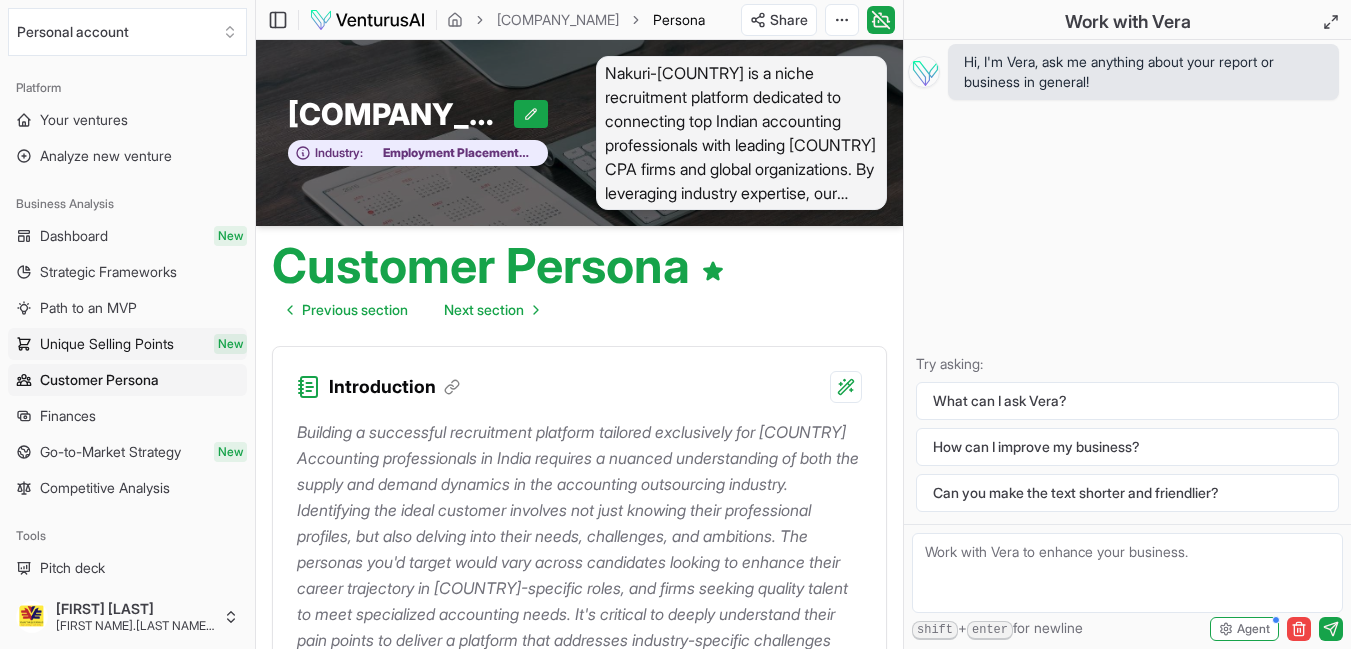 click on "Unique Selling Points New" at bounding box center (127, 344) 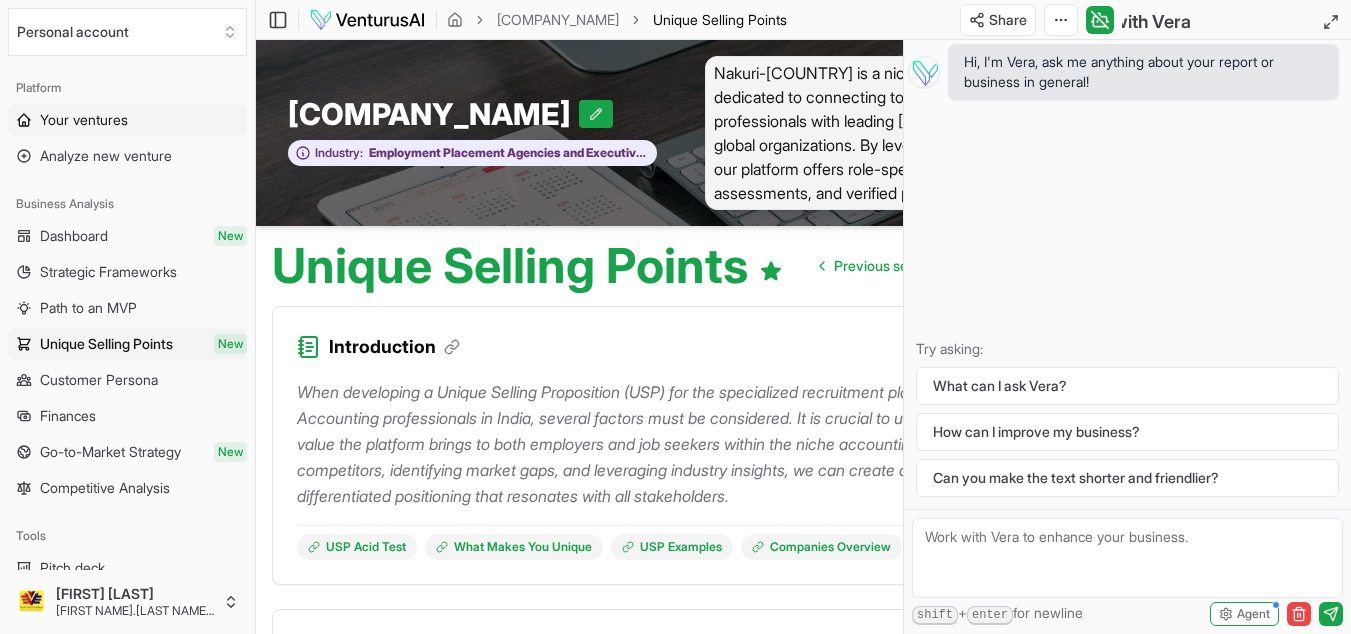 click on "Your ventures" at bounding box center (84, 120) 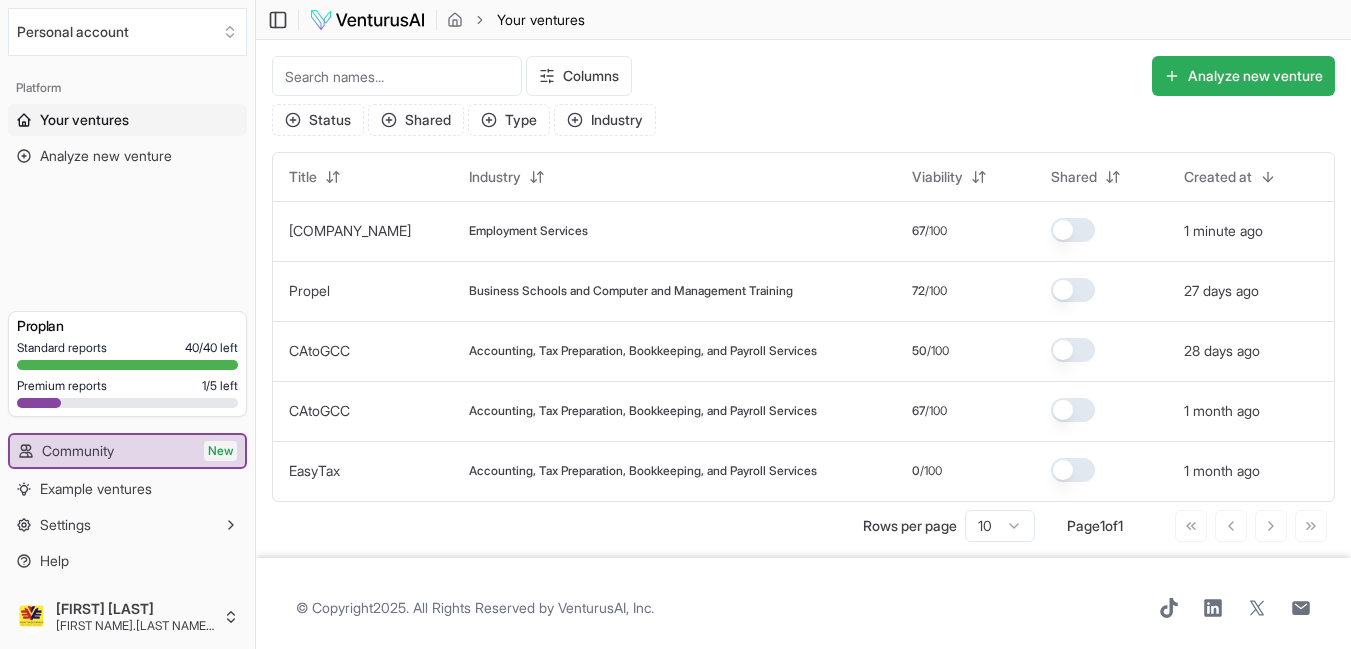 click on "Analyze new venture" at bounding box center (1243, 76) 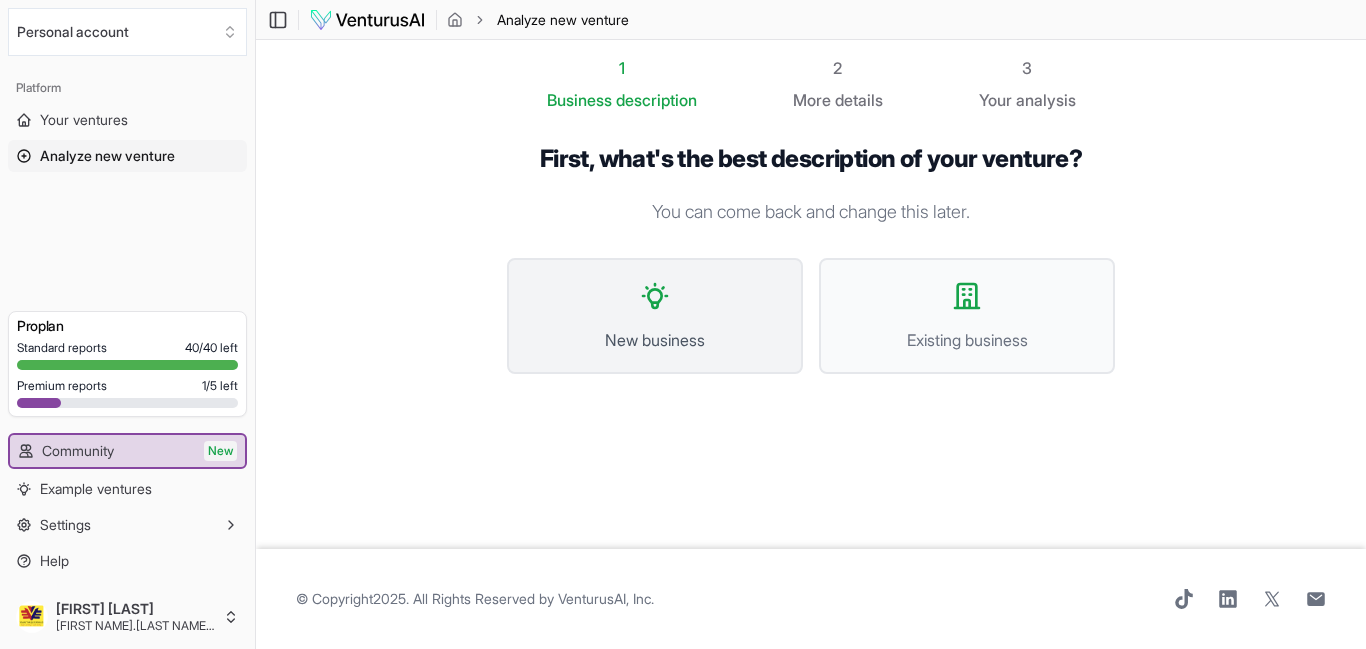 click on "New business" at bounding box center (655, 340) 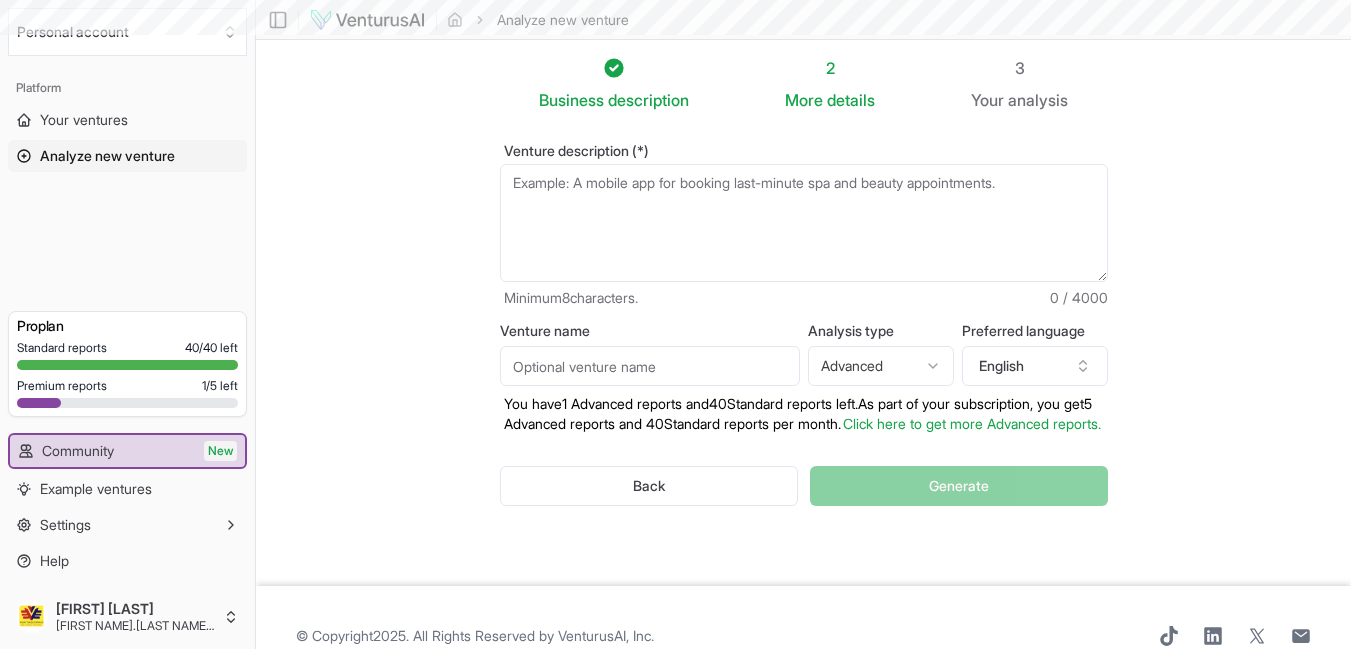 click on "Venture description (*)" at bounding box center (804, 223) 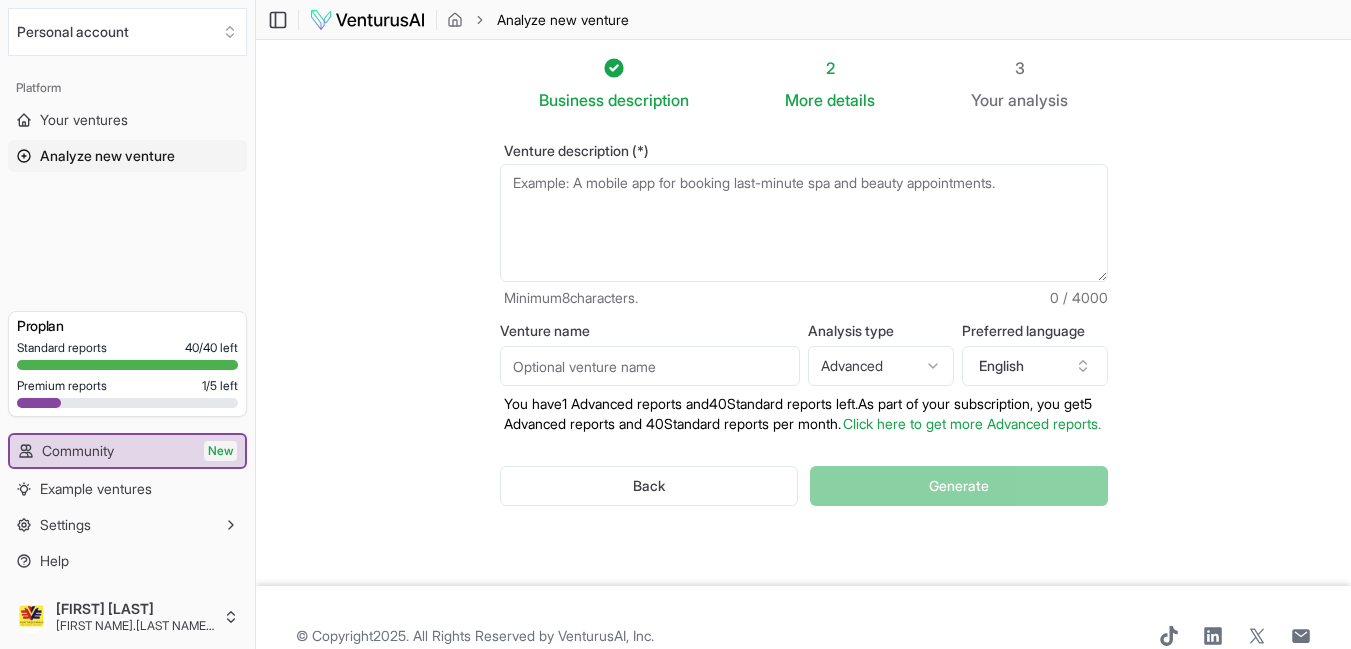 paste on "Business Venture Description:
As the demand for outsourcing US accounting and tax services to India accelerates, there is a growing need for specialized recruitment and consulting support tailored to the unique requirements of US CPA firms, Big 4 affiliates, and Global Capability Centers (GCCs). Our venture aims to fill this gap by offering end-to-end recruitment and strategic consulting services focused solely on building and scaling high-performing US accounting teams in India.
Unlike generic staffing agencies, we bring deep domain expertise in US Tax, Audit, Bookkeeping, FP&A, and Advisory services—allowing us to match firms with candidates who are not just technically sound but also understand the nuances of the US accounting landscape. We specialize in placing US Tax Professionals (1040, 1065, 1120), Reviewers, Bookkeepers, EAs, CPAs, and seasonal contractors, with the flexibility of permanent, project-based, or remote roles.
On the consulting front, we work with firms to design their India deliver..." 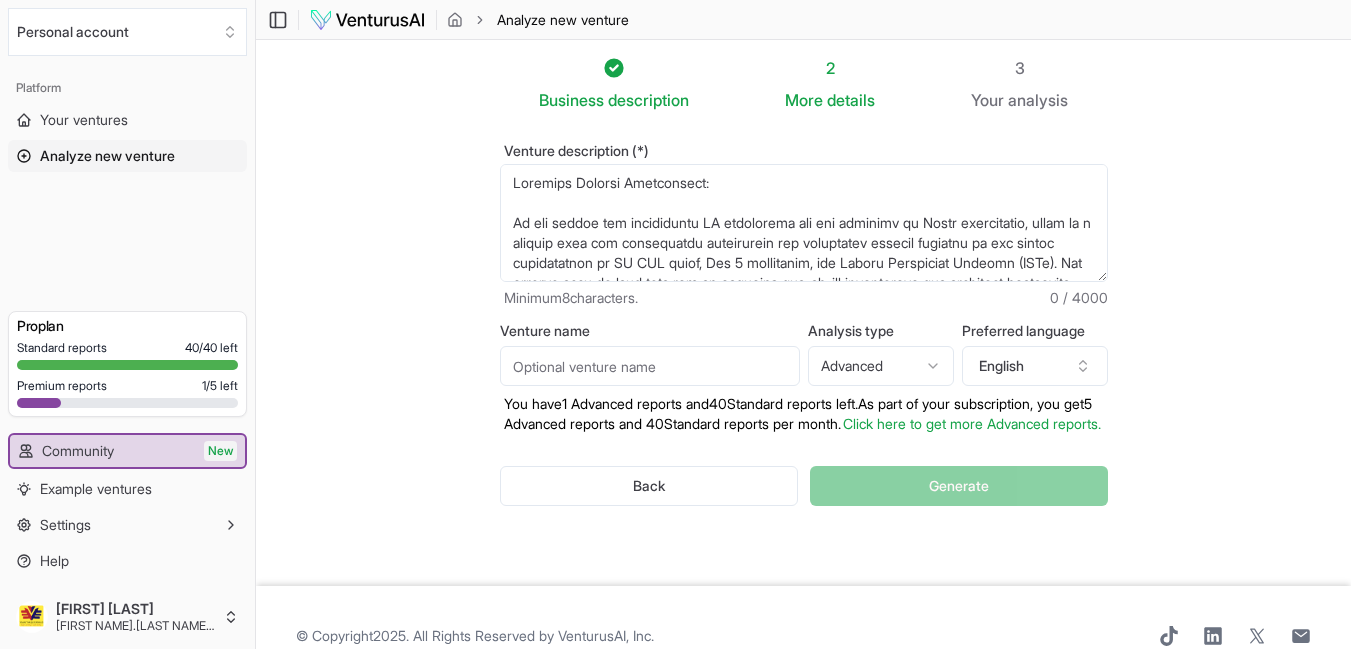 scroll, scrollTop: 470, scrollLeft: 0, axis: vertical 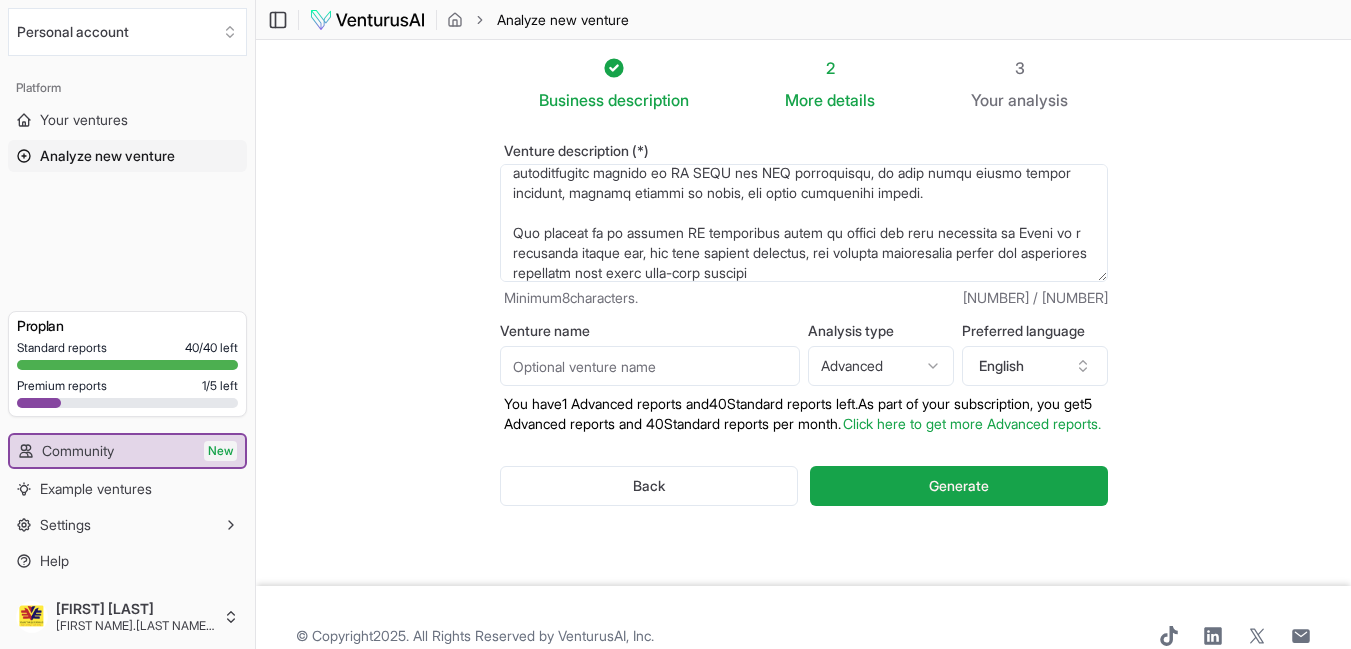 type on "Business Venture Description:
As the demand for outsourcing US accounting and tax services to India accelerates, there is a growing need for specialized recruitment and consulting support tailored to the unique requirements of US CPA firms, Big 4 affiliates, and Global Capability Centers (GCCs). Our venture aims to fill this gap by offering end-to-end recruitment and strategic consulting services focused solely on building and scaling high-performing US accounting teams in India.
Unlike generic staffing agencies, we bring deep domain expertise in US Tax, Audit, Bookkeeping, FP&A, and Advisory services—allowing us to match firms with candidates who are not just technically sound but also understand the nuances of the US accounting landscape. We specialize in placing US Tax Professionals (1040, 1065, 1120), Reviewers, Bookkeepers, EAs, CPAs, and seasonal contractors, with the flexibility of permanent, project-based, or remote roles.
On the consulting front, we work with firms to design their India deliver..." 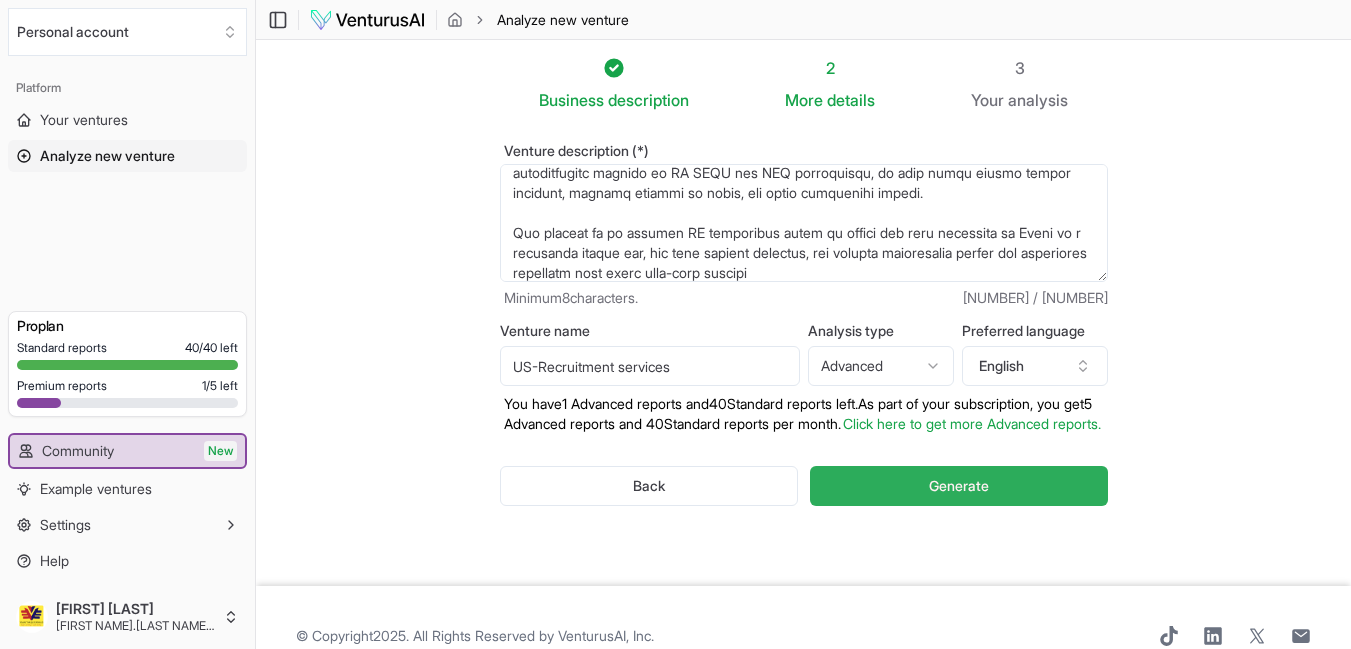 type on "US-Recruitment services" 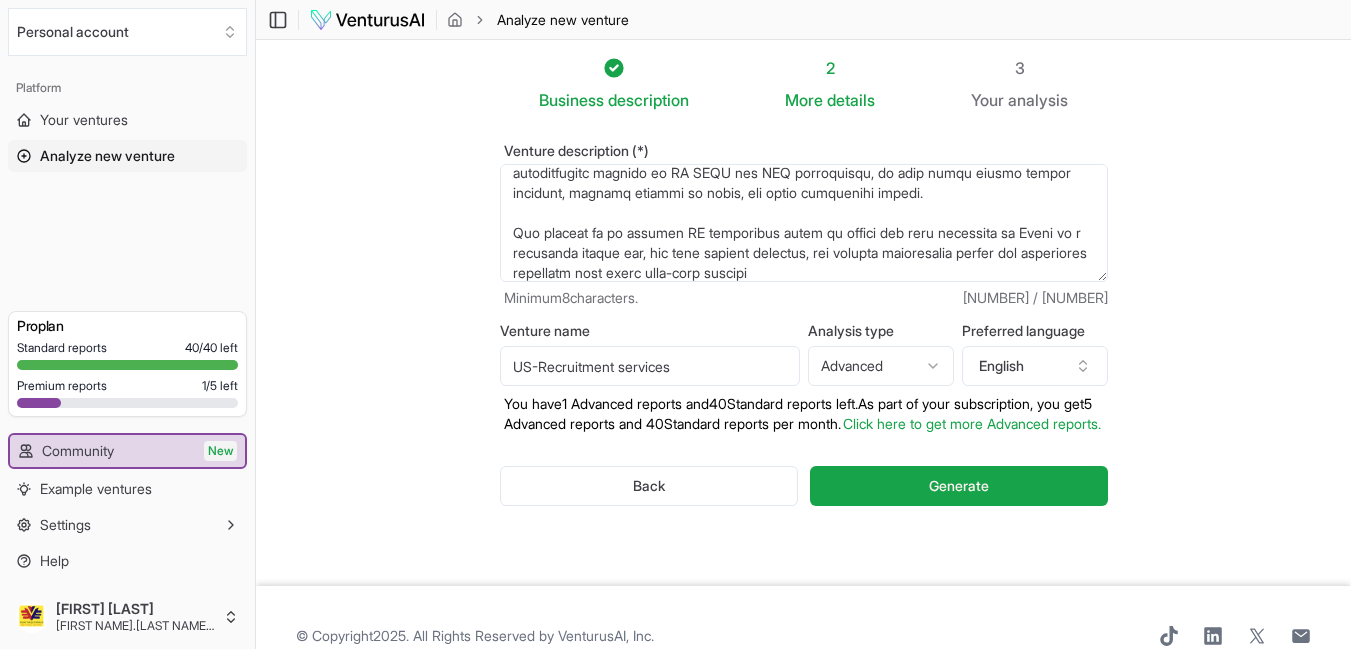 drag, startPoint x: 1023, startPoint y: 515, endPoint x: 1029, endPoint y: 562, distance: 47.38143 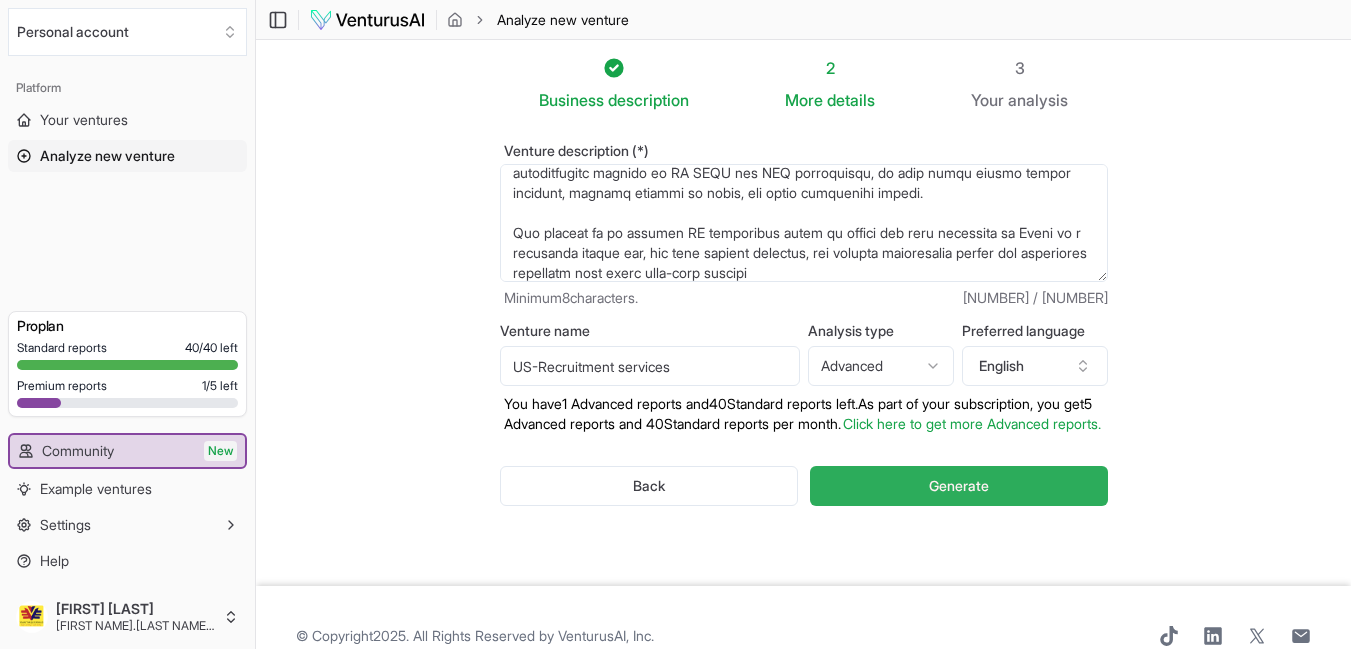 click on "Generate" at bounding box center [958, 486] 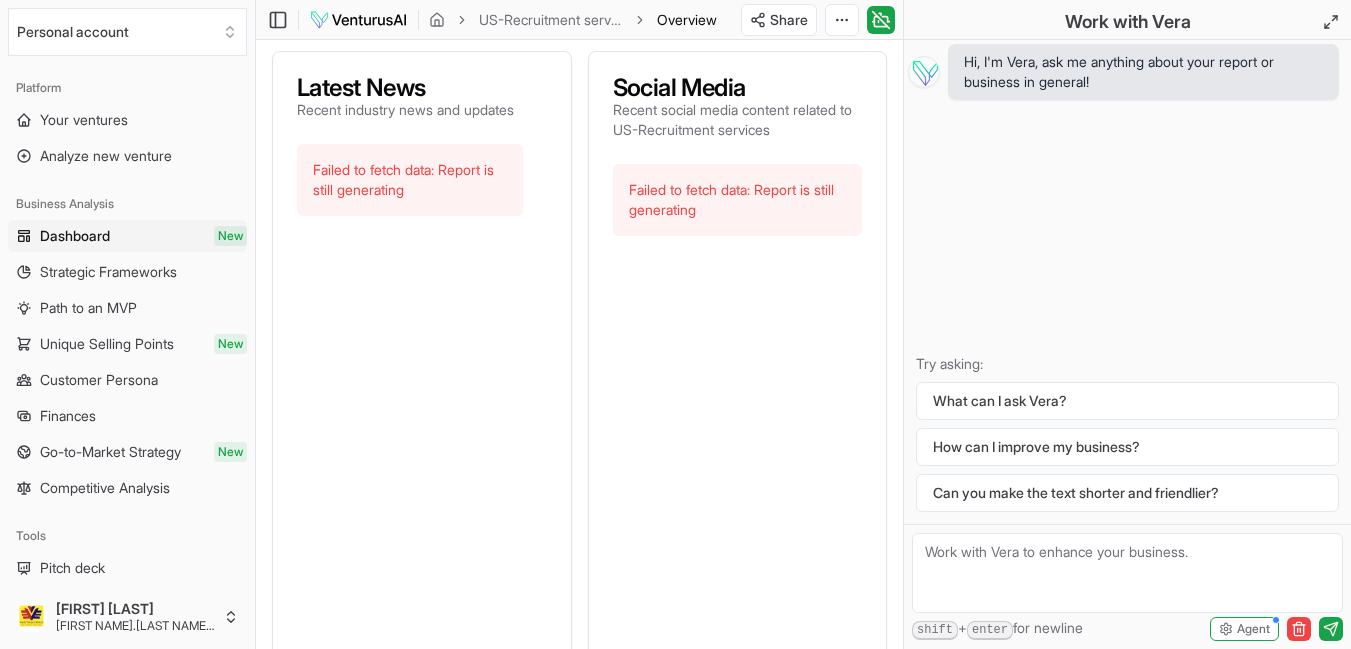 scroll, scrollTop: 1120, scrollLeft: 0, axis: vertical 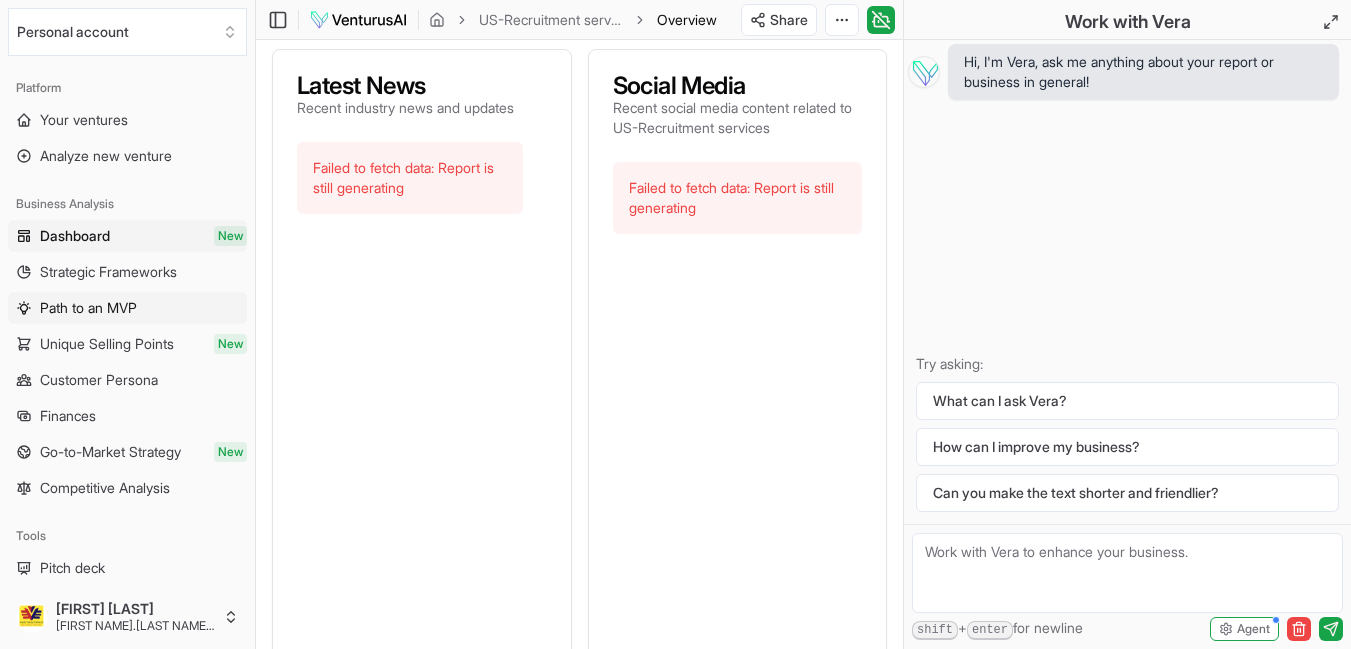 click on "Path to an MVP" at bounding box center (88, 308) 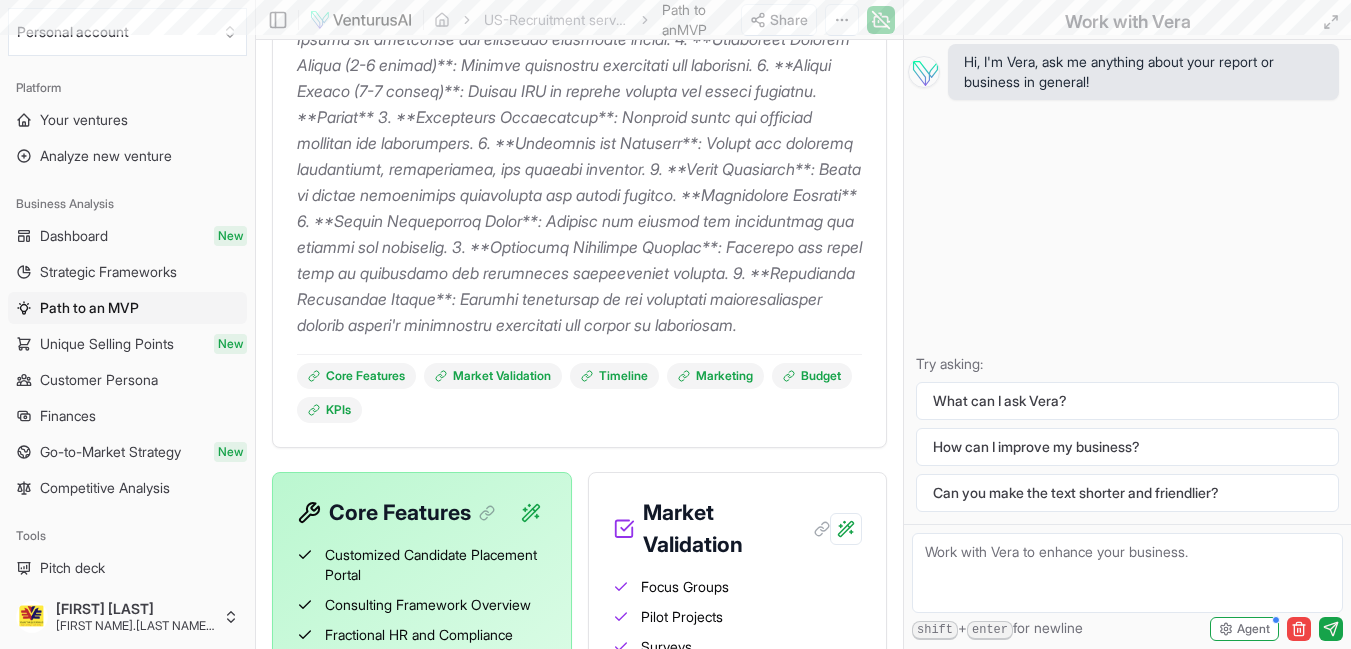scroll, scrollTop: 0, scrollLeft: 0, axis: both 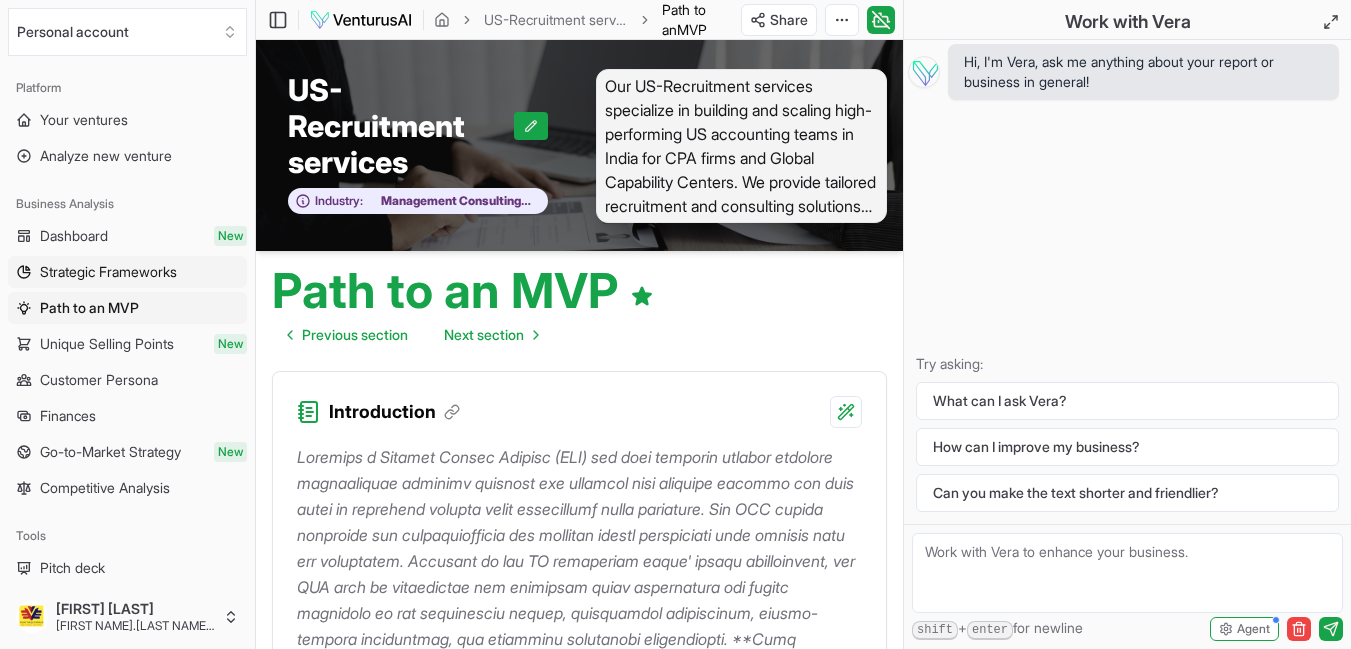 click on "Strategic Frameworks" at bounding box center [108, 272] 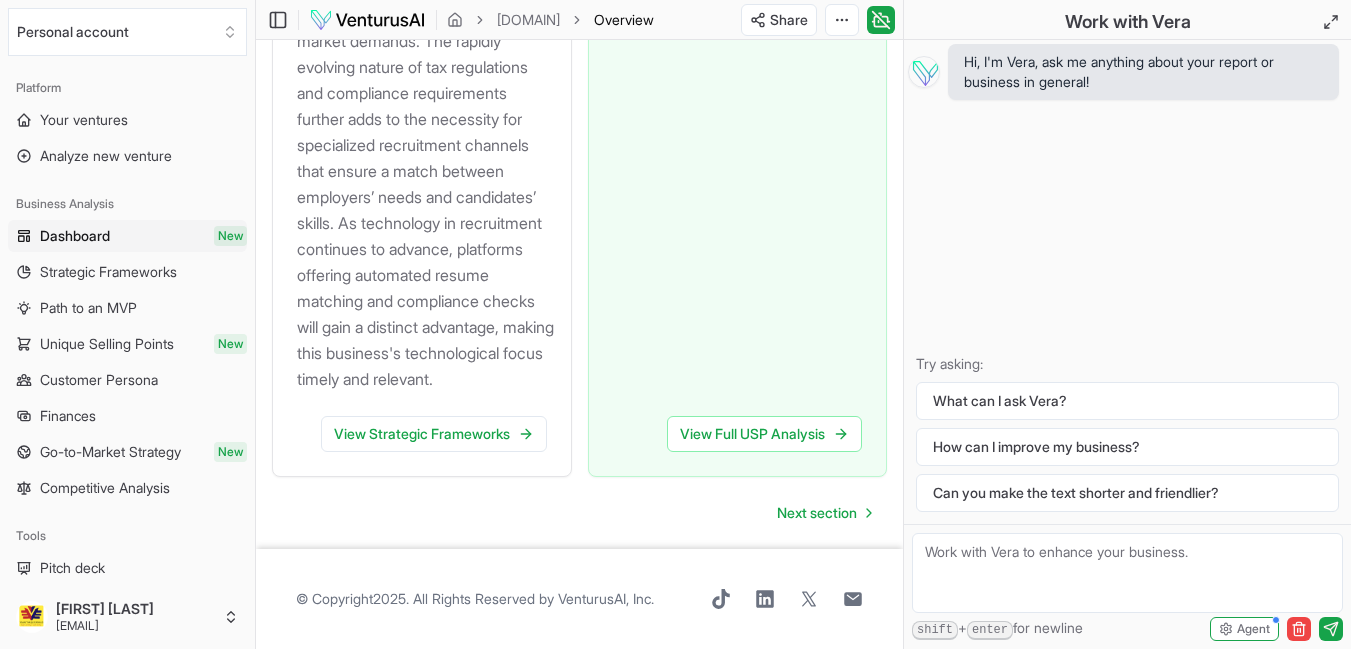 scroll, scrollTop: 3595, scrollLeft: 0, axis: vertical 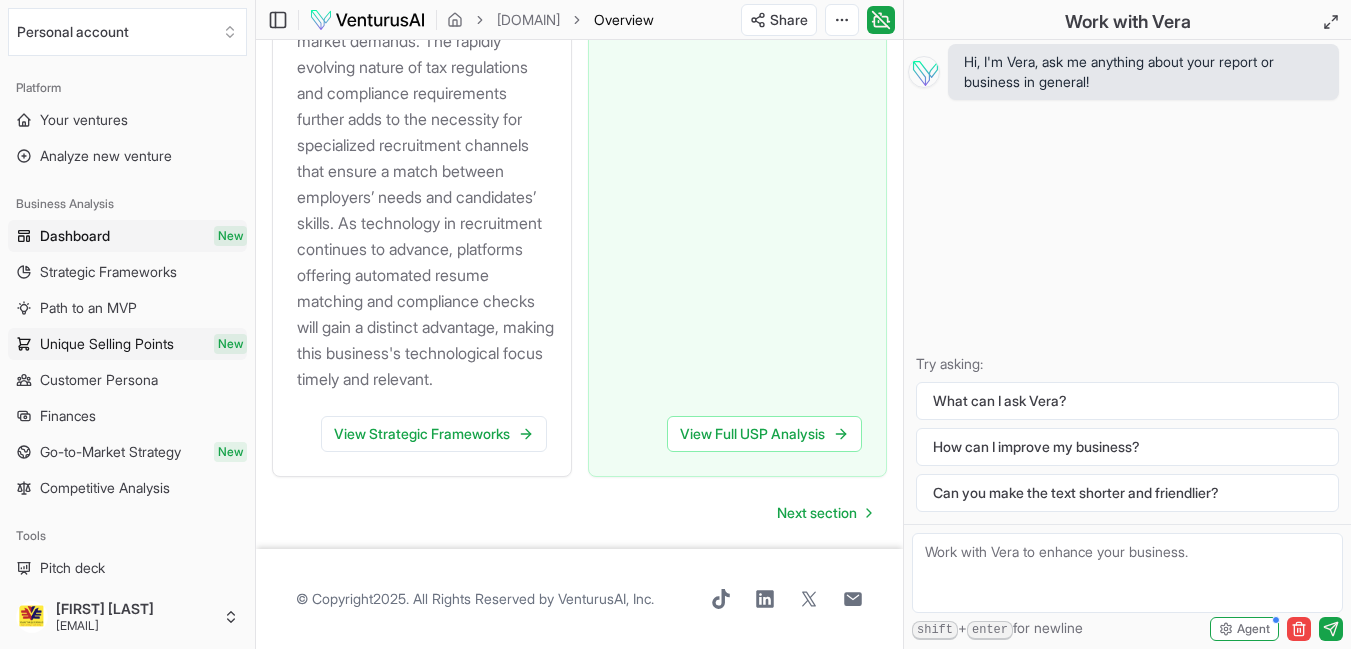 click on "Unique Selling Points" at bounding box center (107, 344) 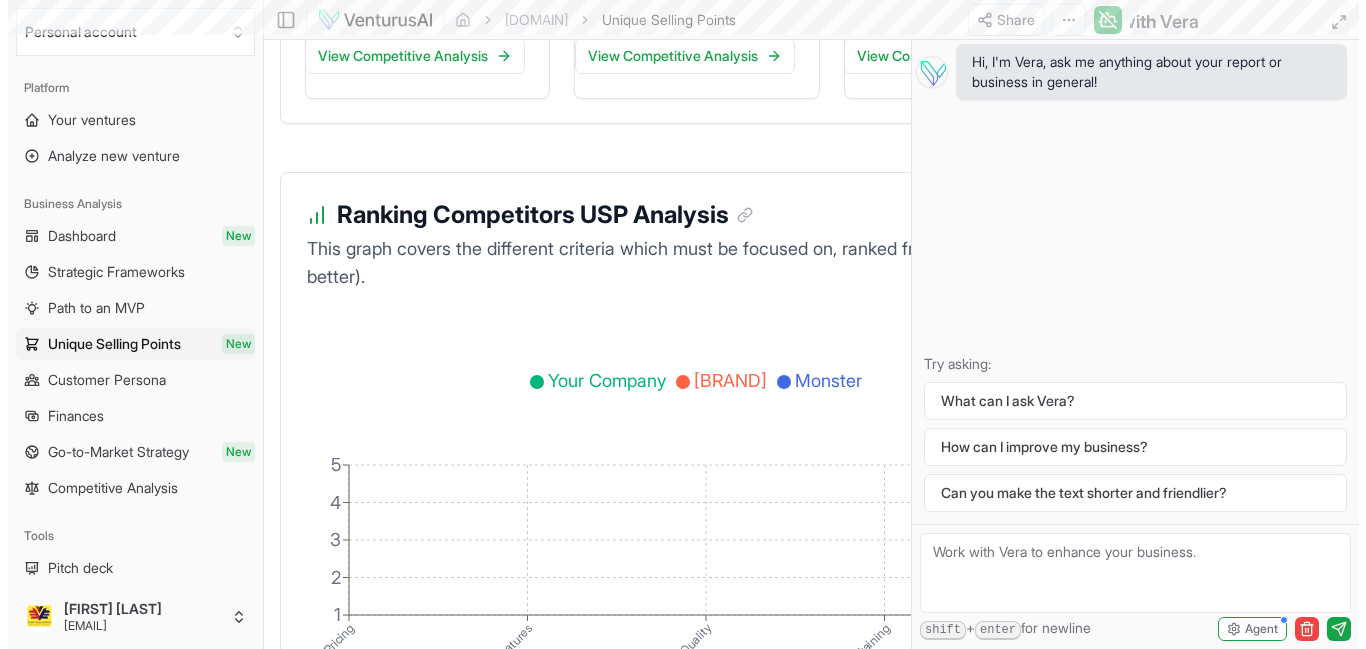 scroll, scrollTop: 0, scrollLeft: 0, axis: both 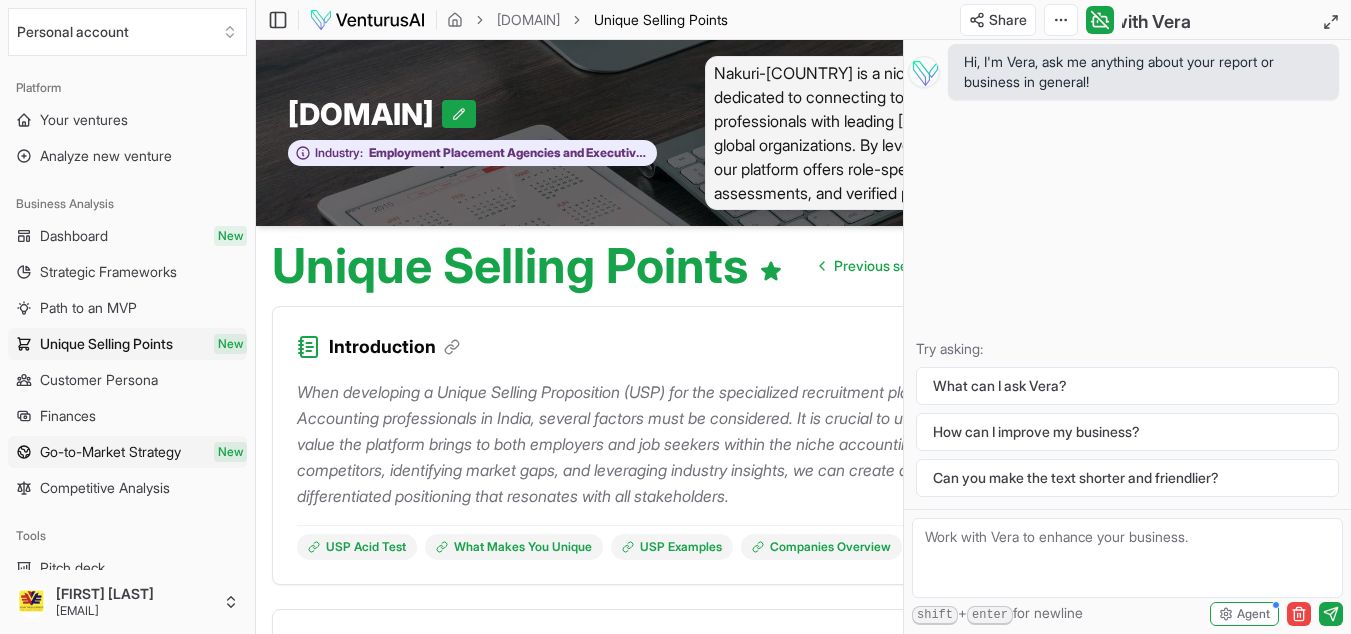 click on "Go-to-Market Strategy" at bounding box center [110, 452] 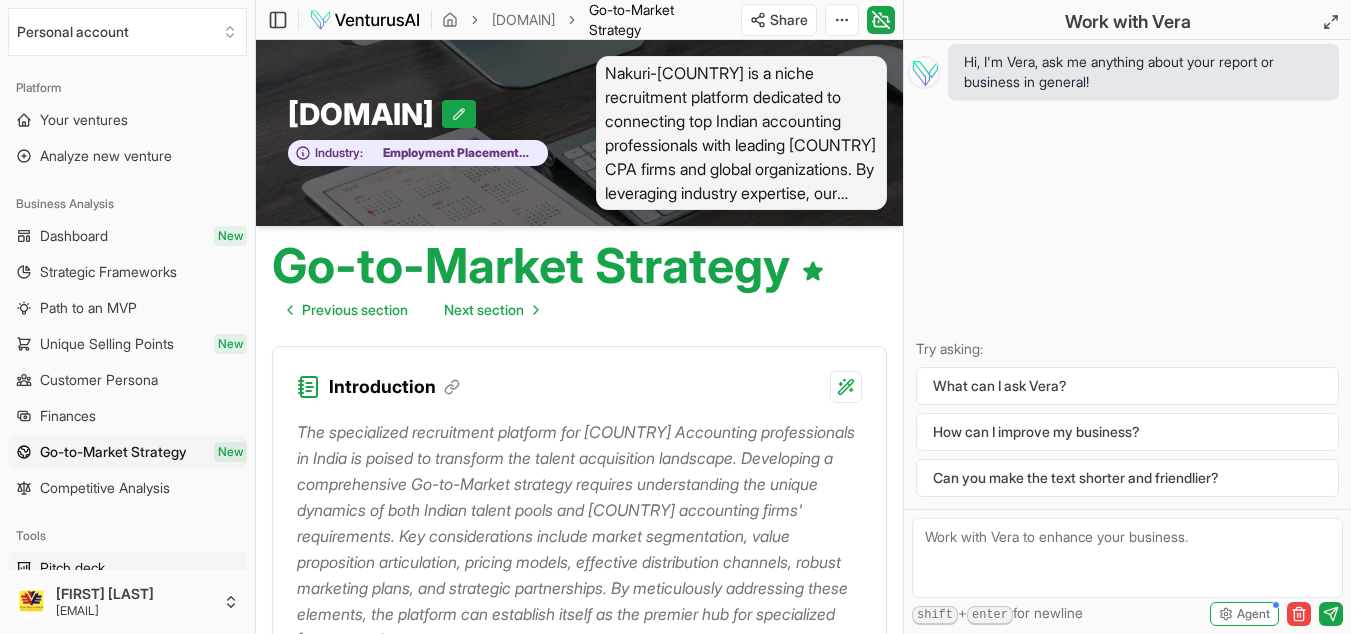 click on "Pitch deck" at bounding box center [127, 568] 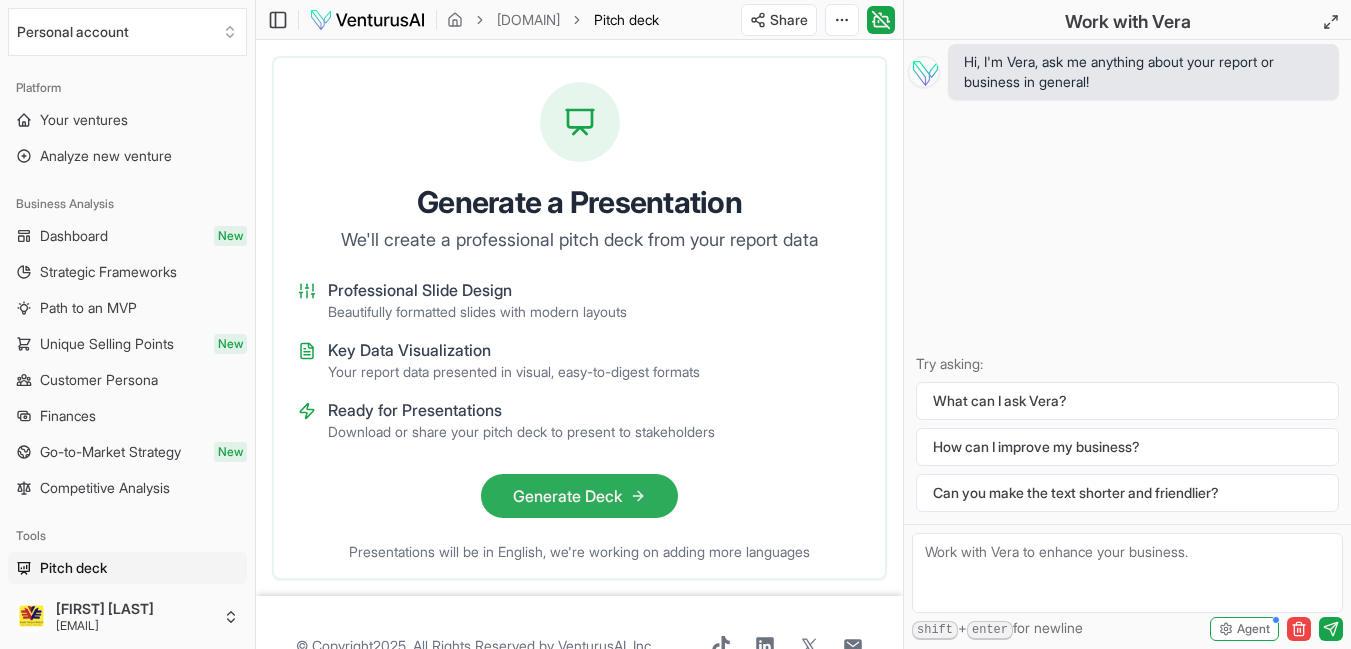 click on "Generate Deck" at bounding box center (579, 496) 